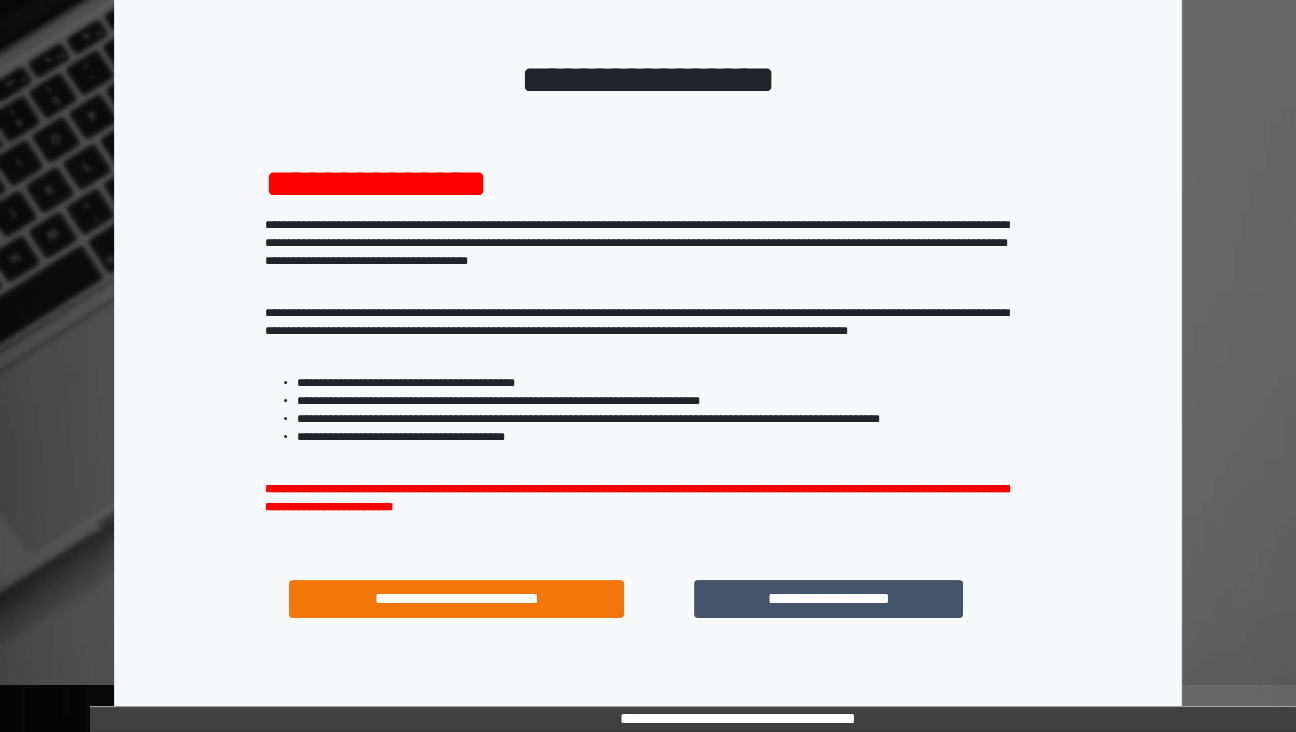 scroll, scrollTop: 194, scrollLeft: 0, axis: vertical 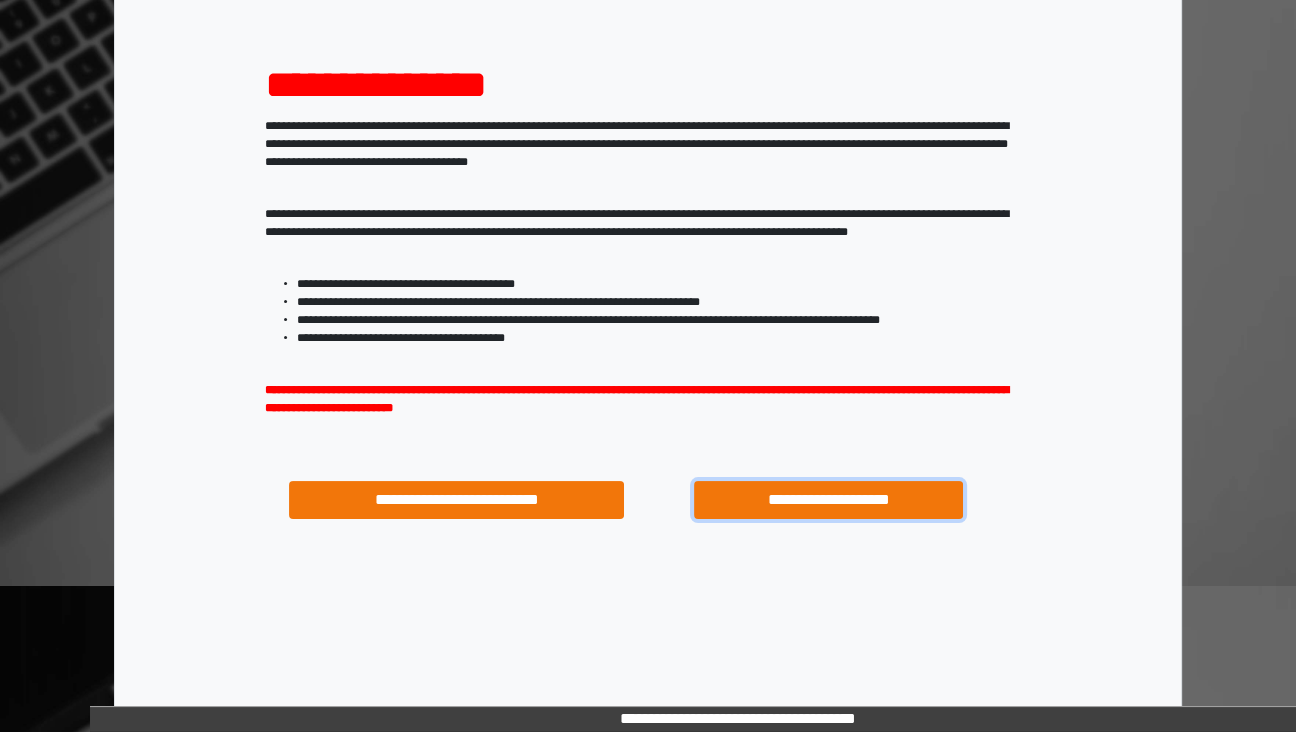 click on "**********" at bounding box center (828, 500) 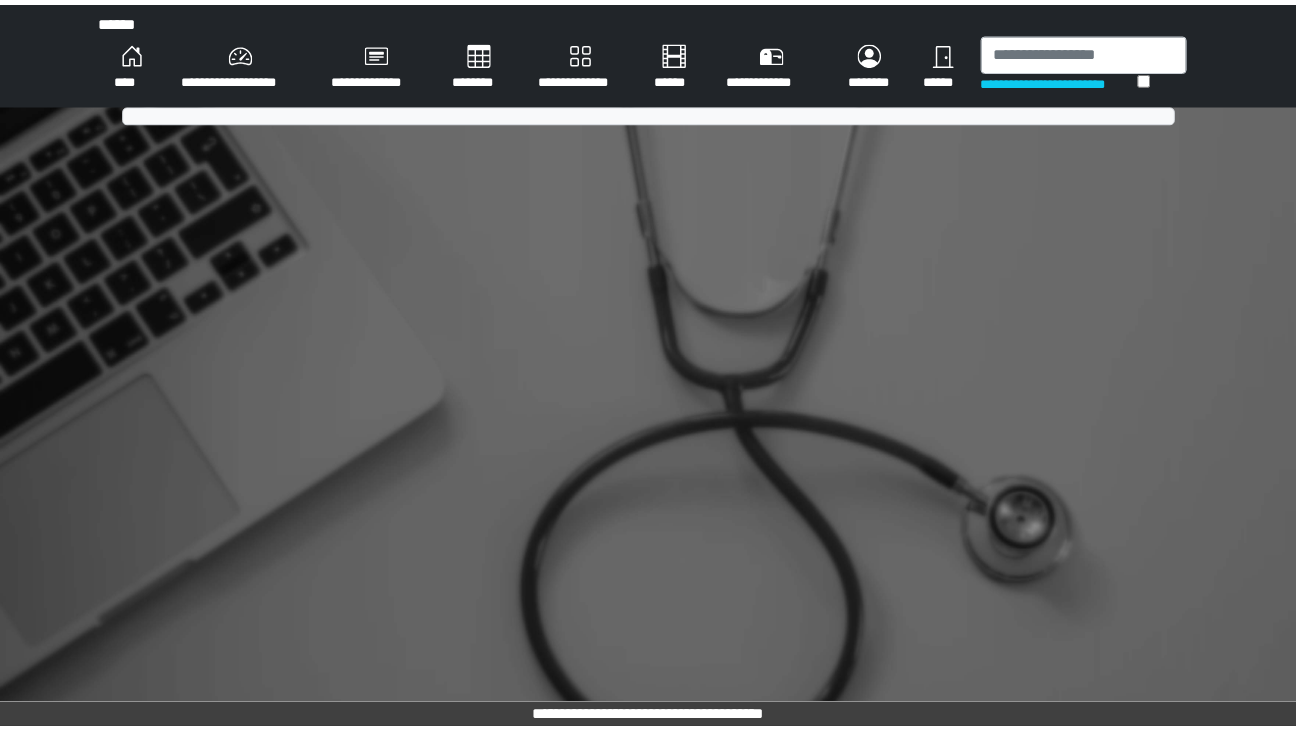 scroll, scrollTop: 0, scrollLeft: 0, axis: both 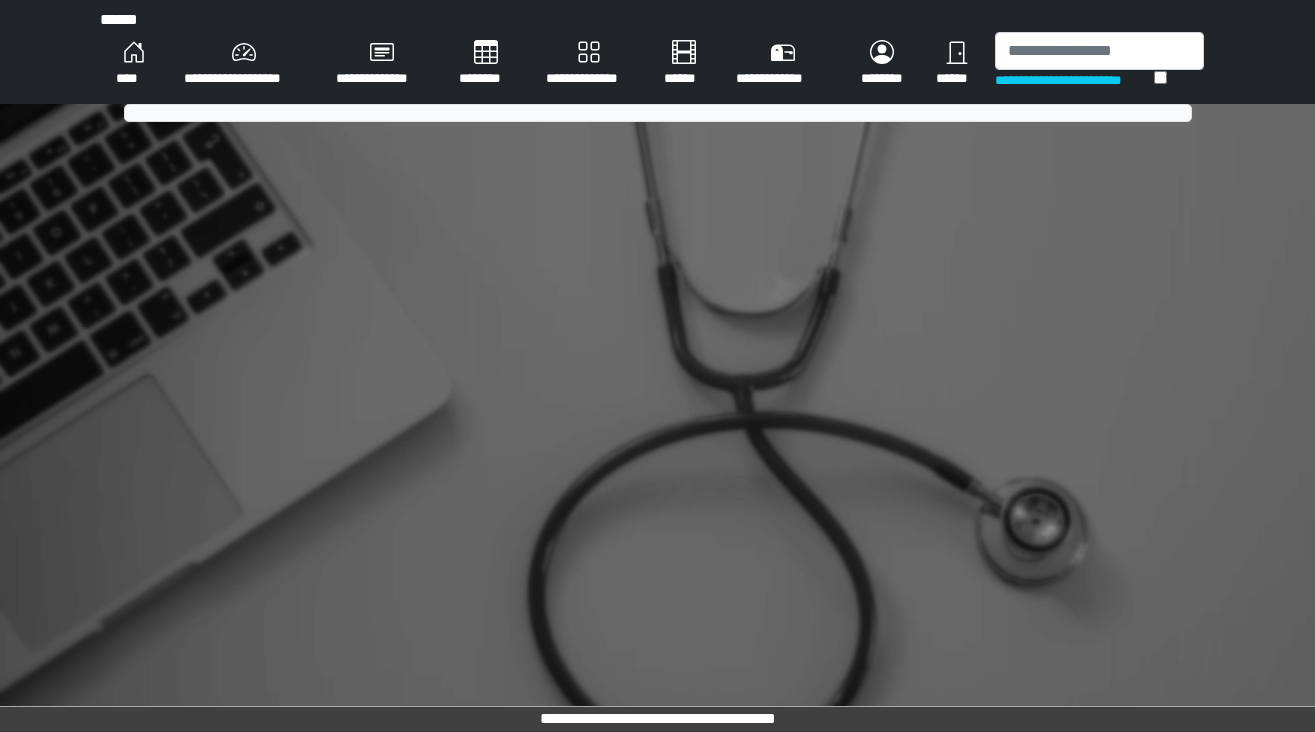 click on "********" at bounding box center [134, 64] 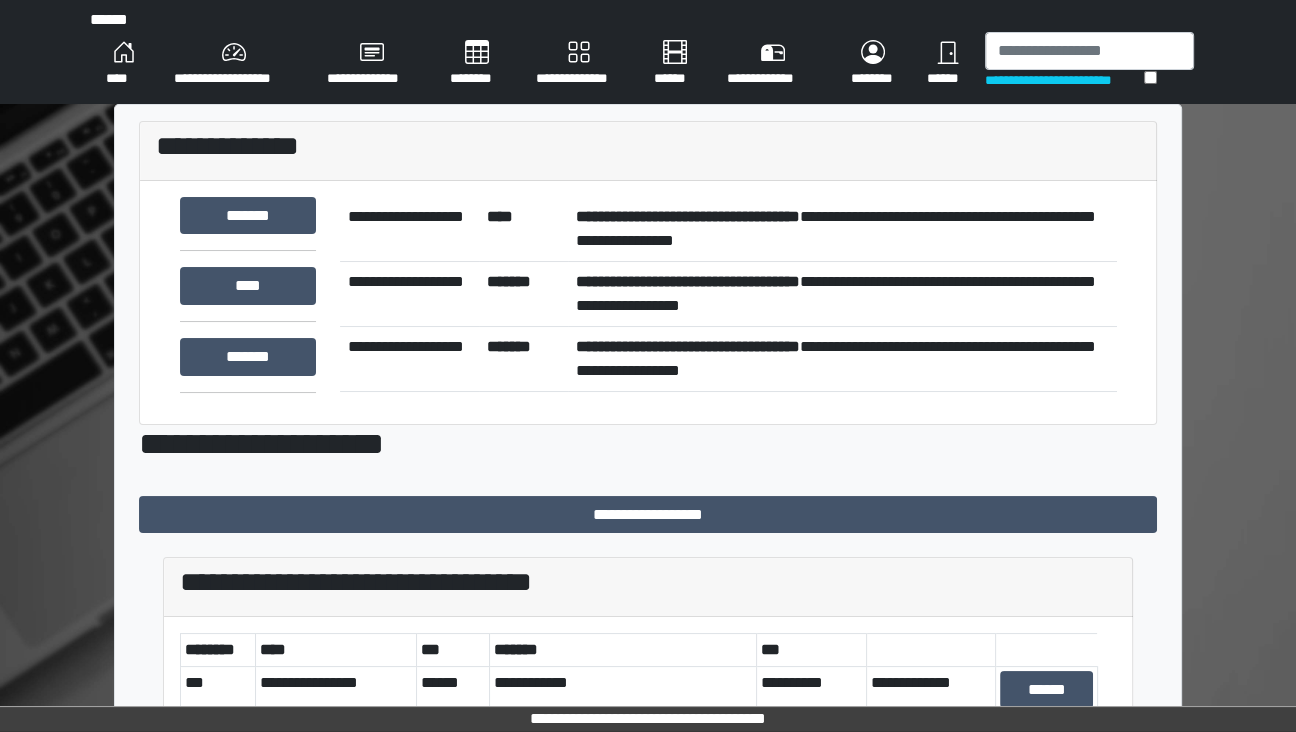 click on "********" at bounding box center [124, 64] 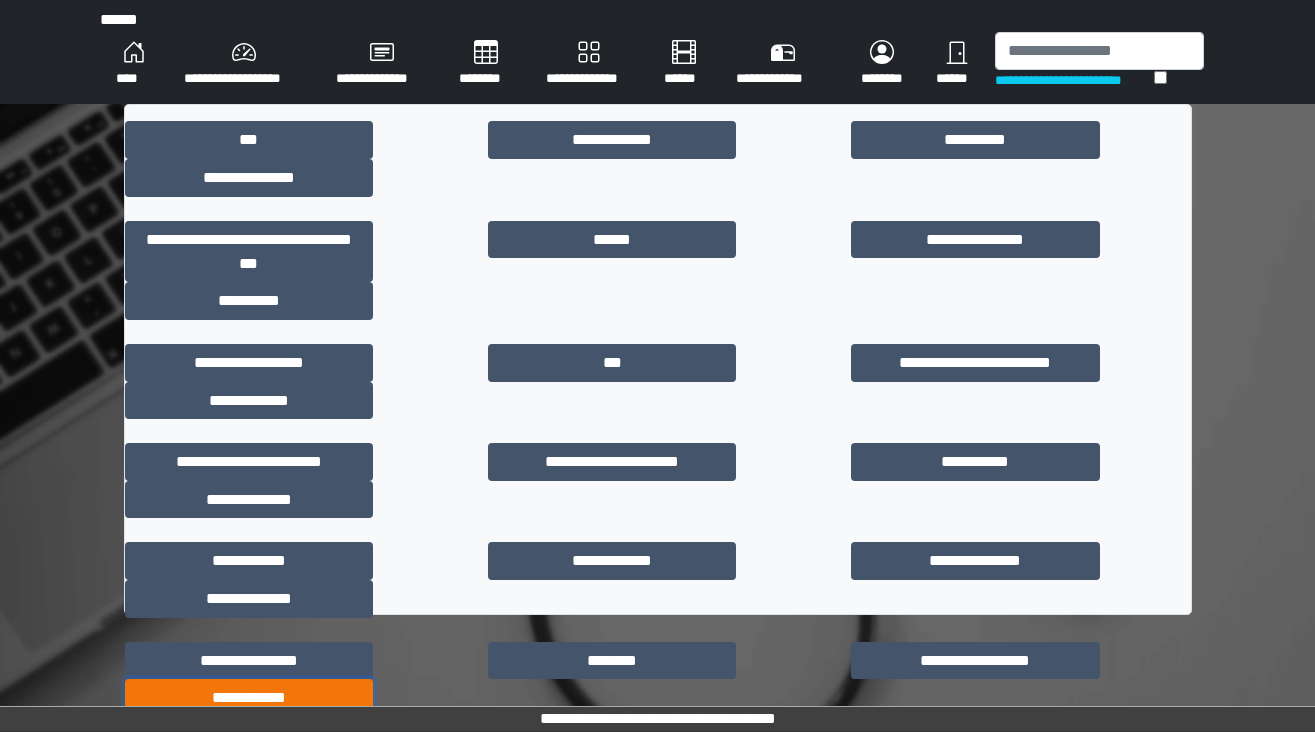 click on "**********" at bounding box center (249, 698) 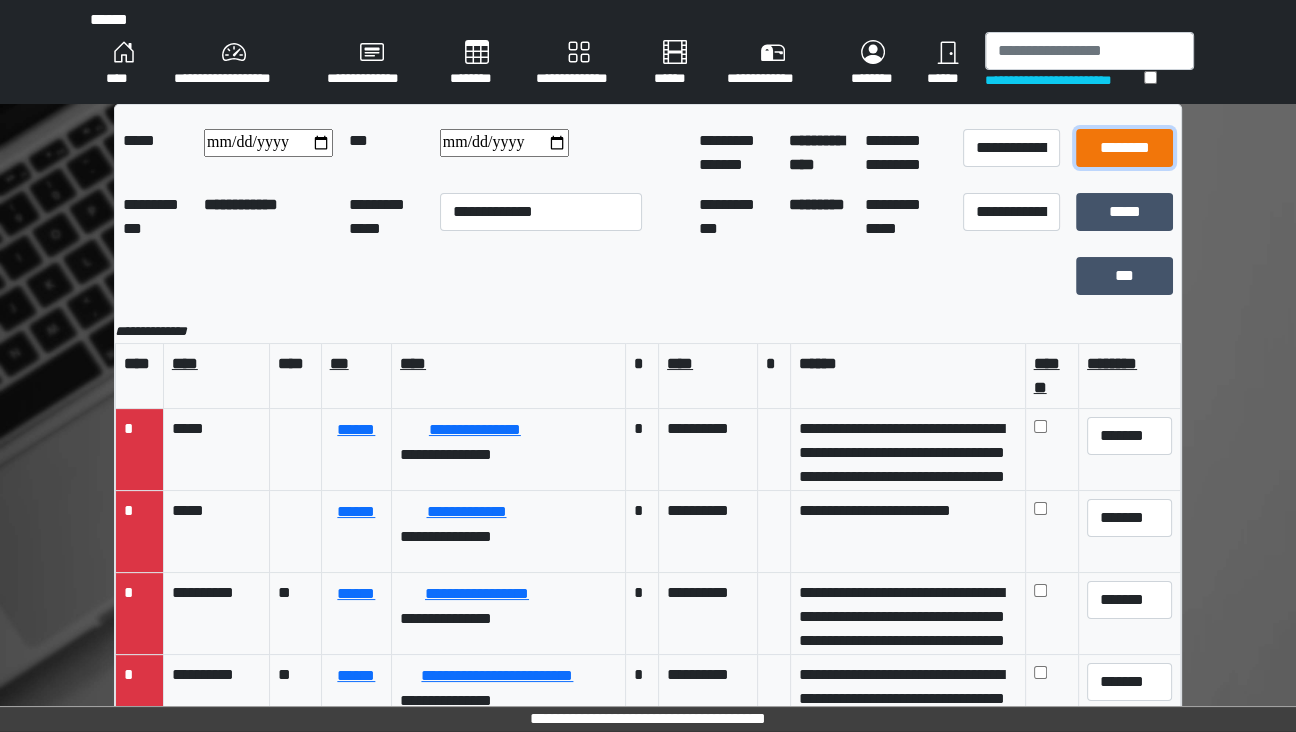 click on "********" at bounding box center [1125, 148] 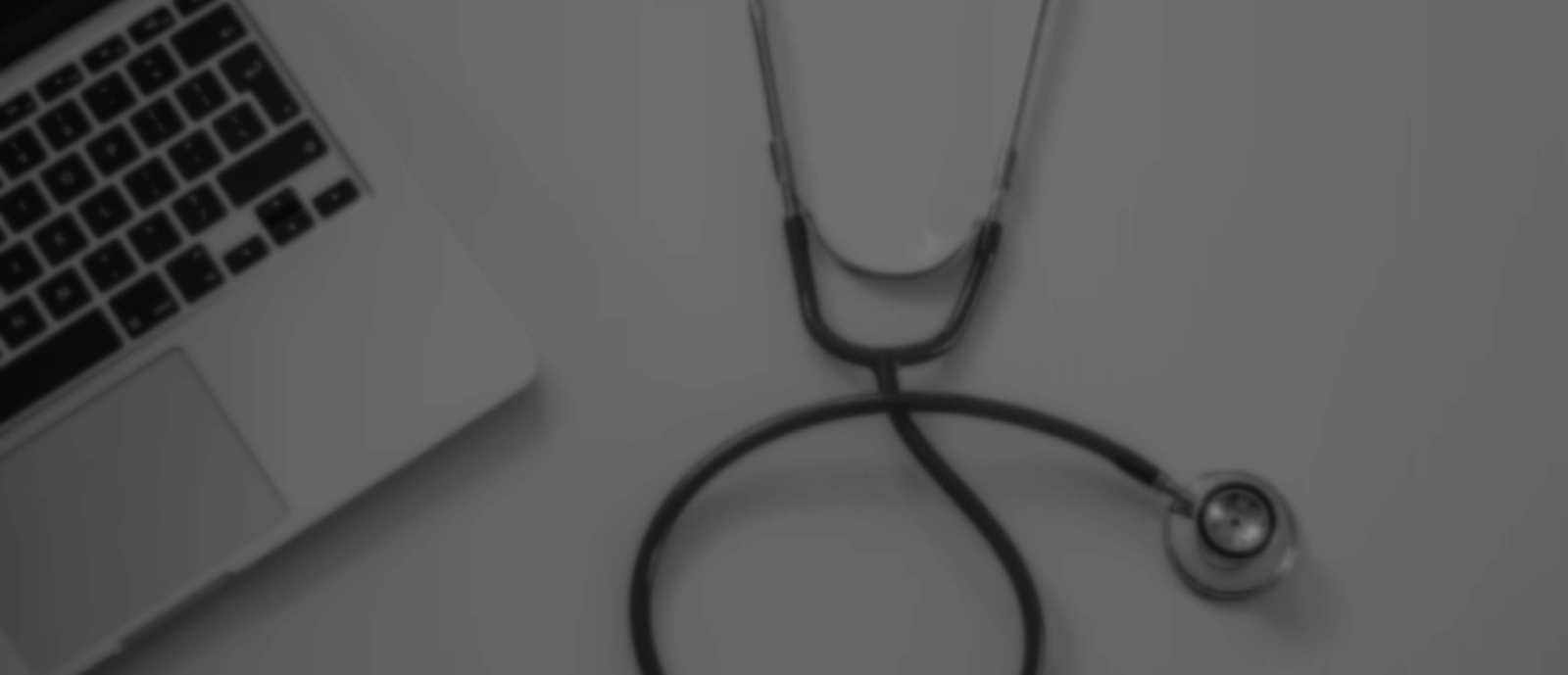 scroll, scrollTop: 0, scrollLeft: 0, axis: both 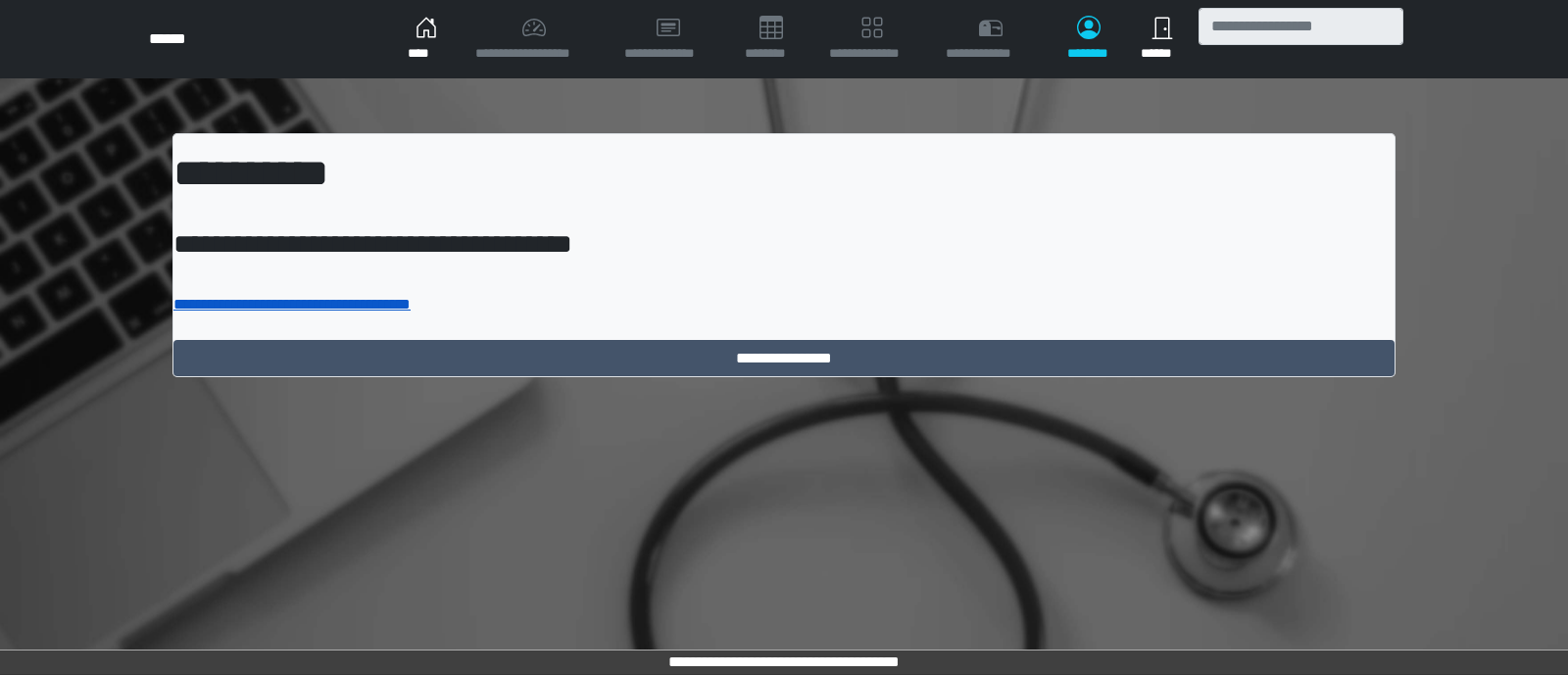 click on "**********" at bounding box center (292, 304) 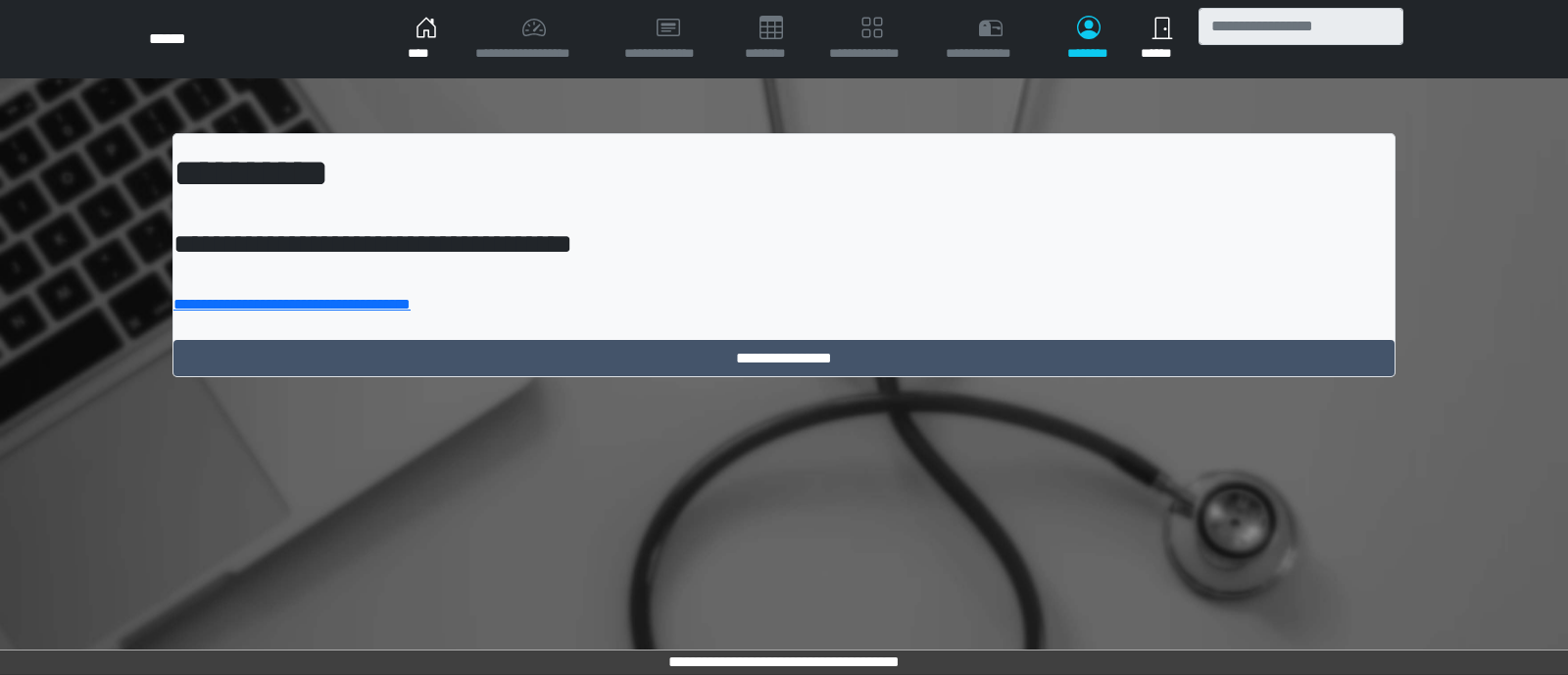 click on "****" at bounding box center (425, 39) 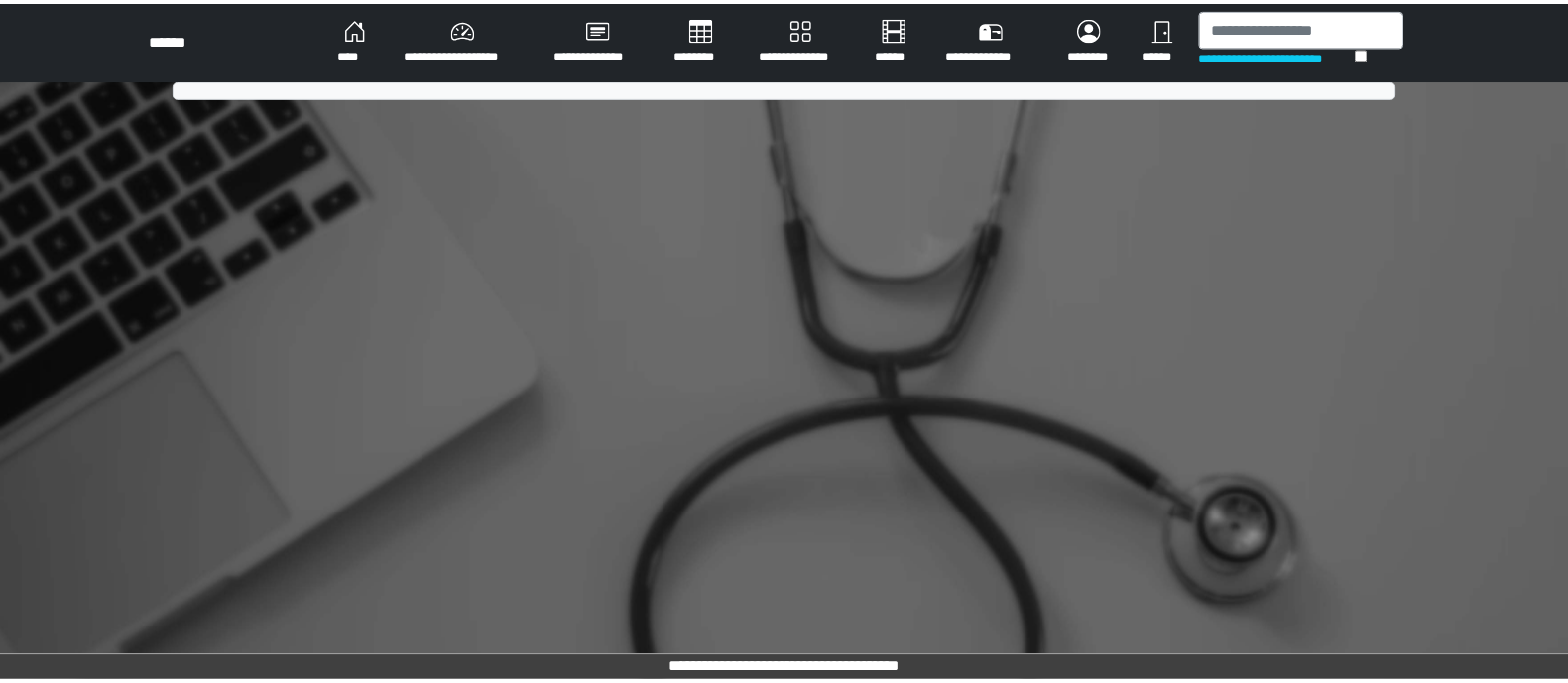 scroll, scrollTop: 0, scrollLeft: 0, axis: both 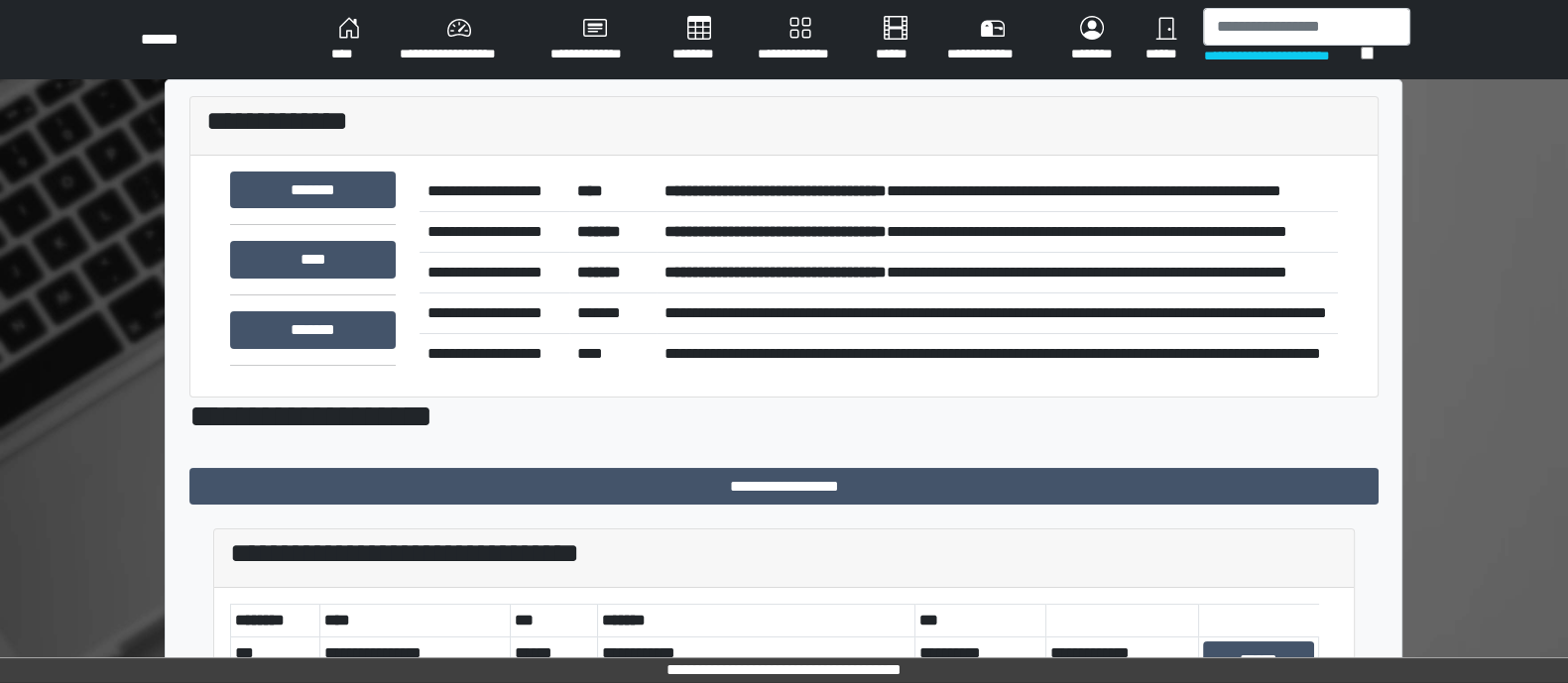 click on "********" at bounding box center [349, 40] 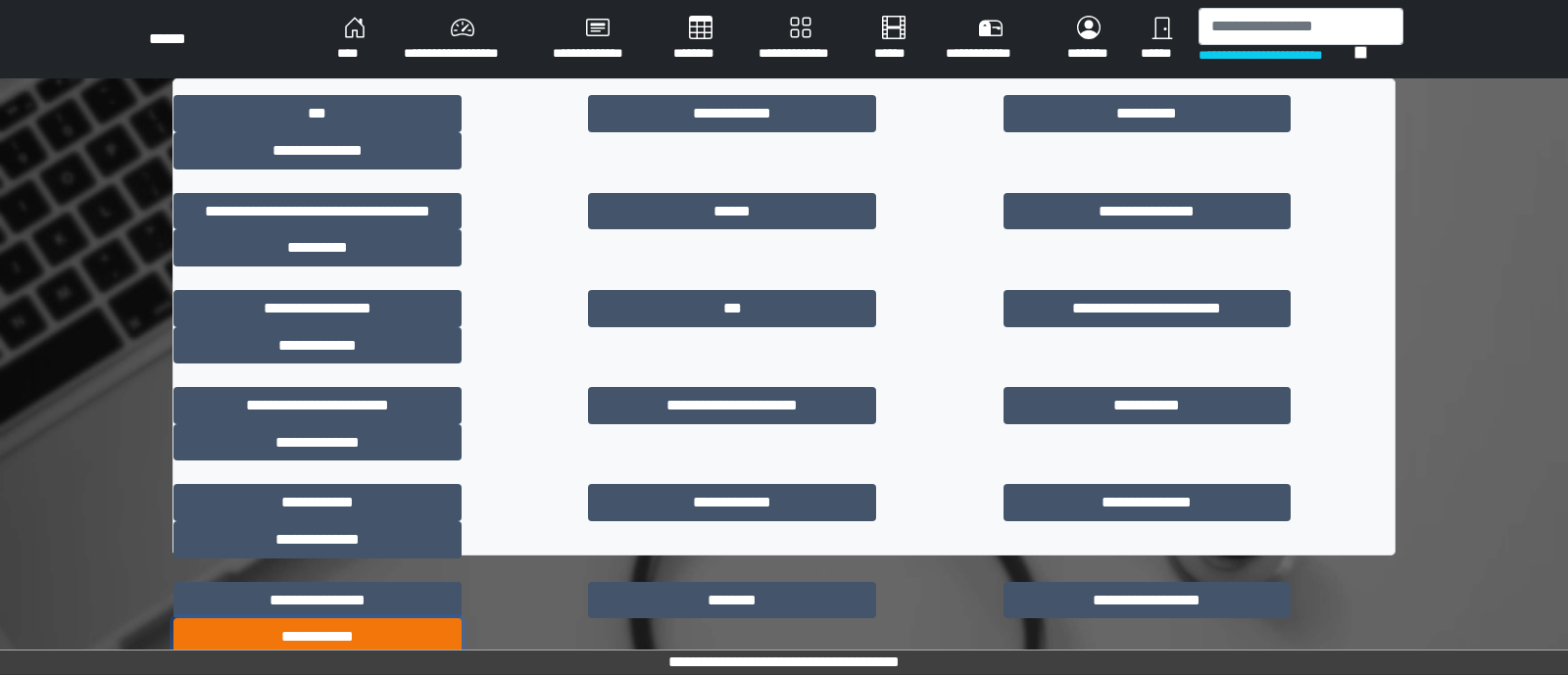 click on "**********" at bounding box center [318, 637] 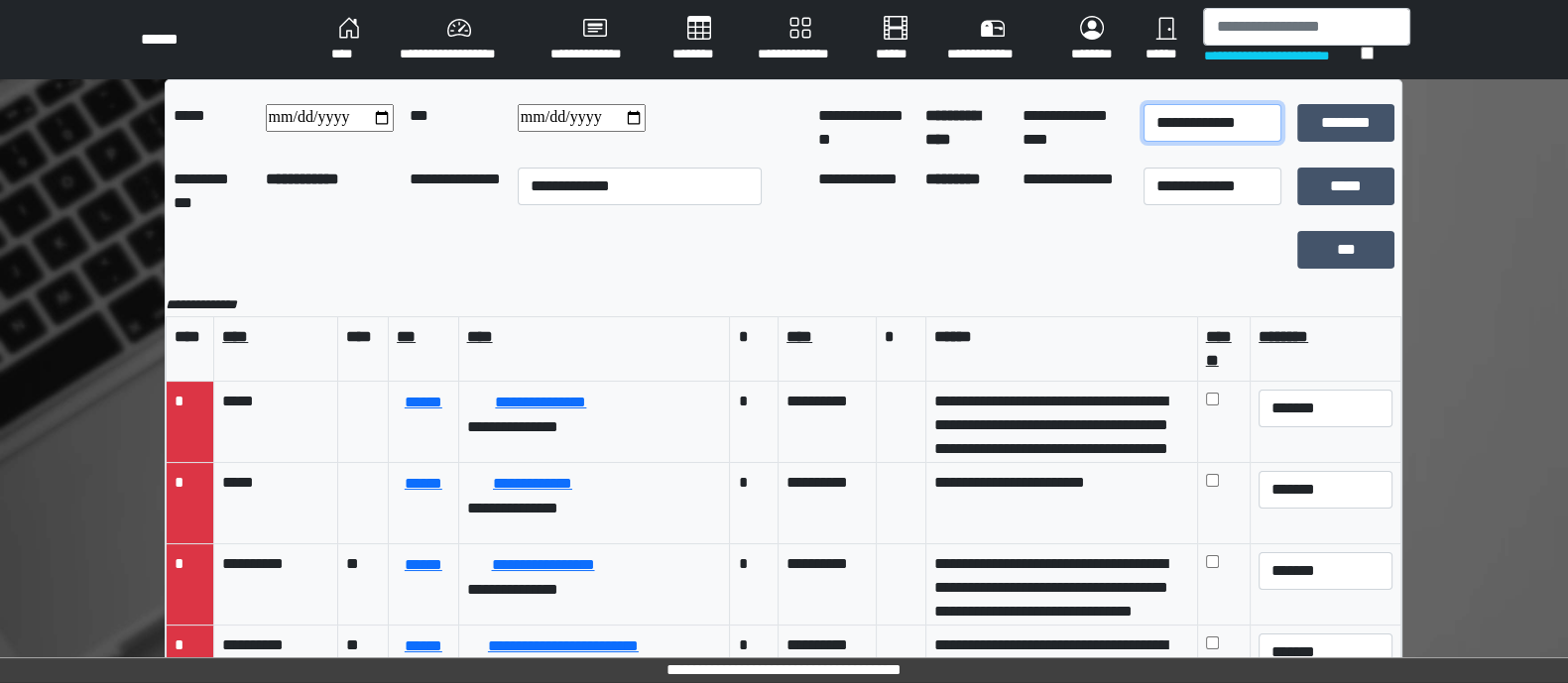 click on "**********" at bounding box center (1212, 123) 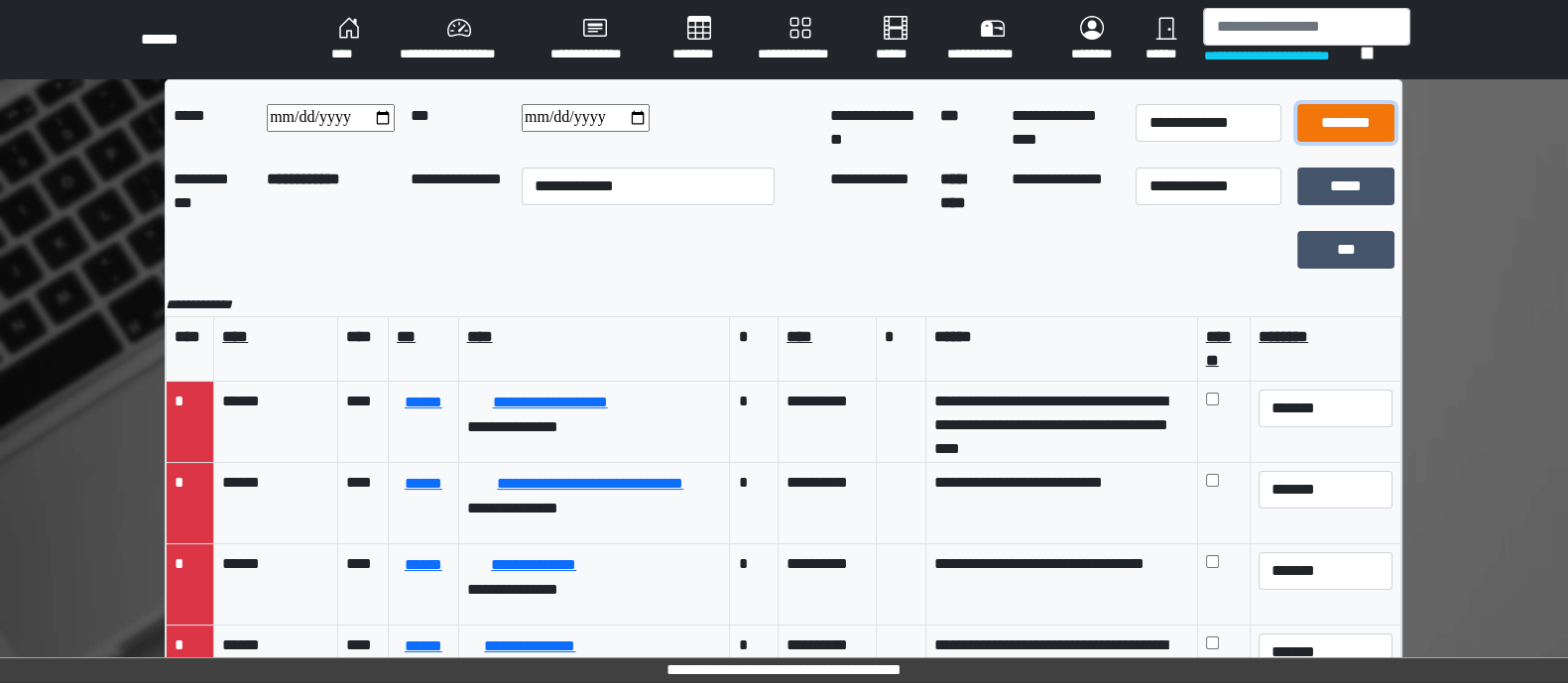 click on "********" at bounding box center (1346, 123) 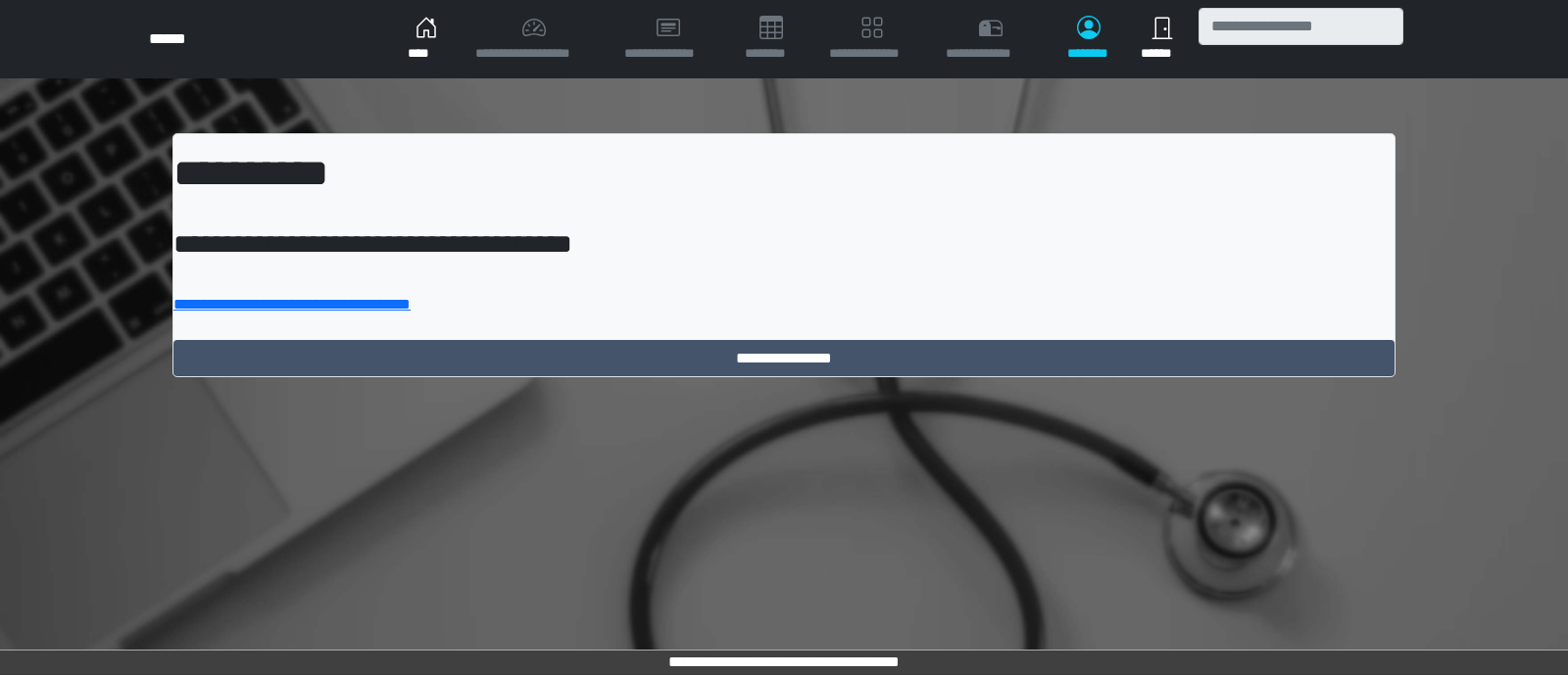 scroll, scrollTop: 0, scrollLeft: 0, axis: both 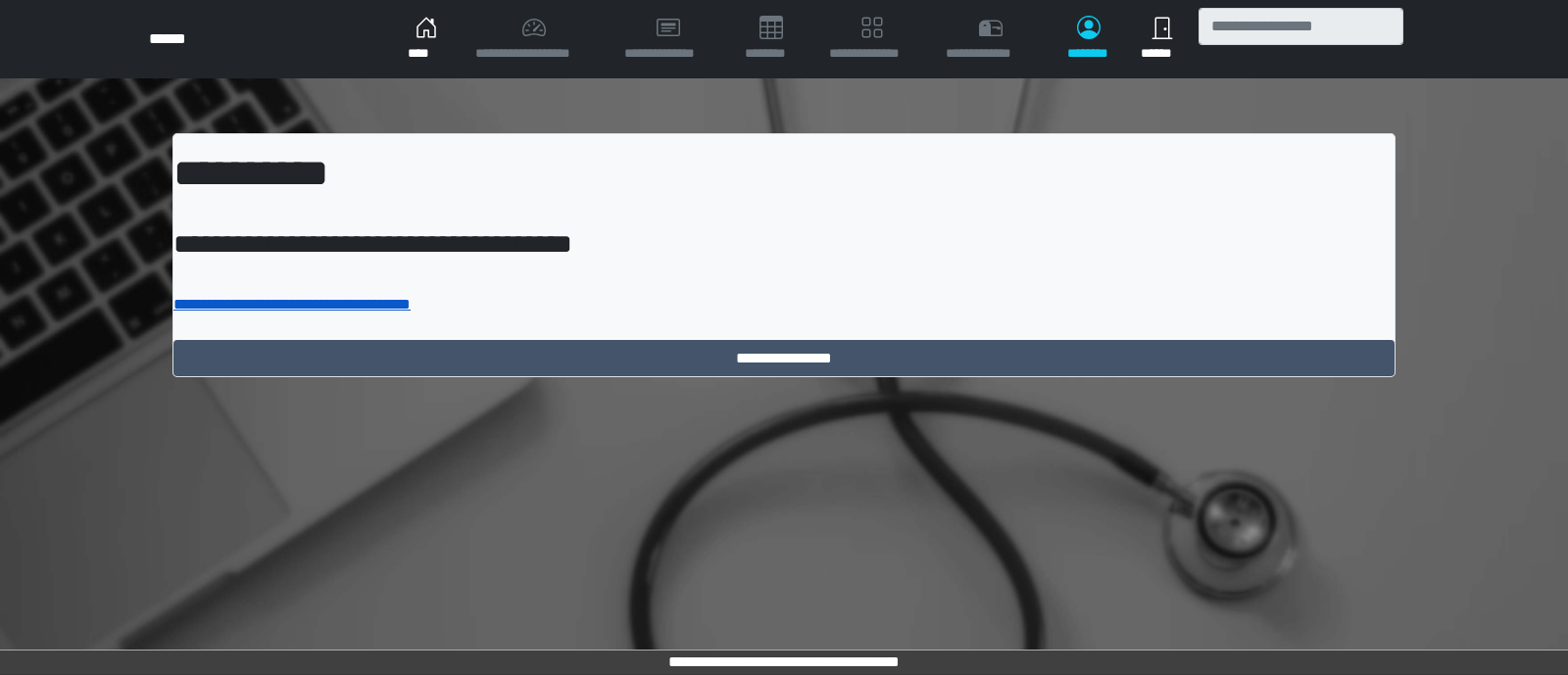 click on "**********" at bounding box center (292, 304) 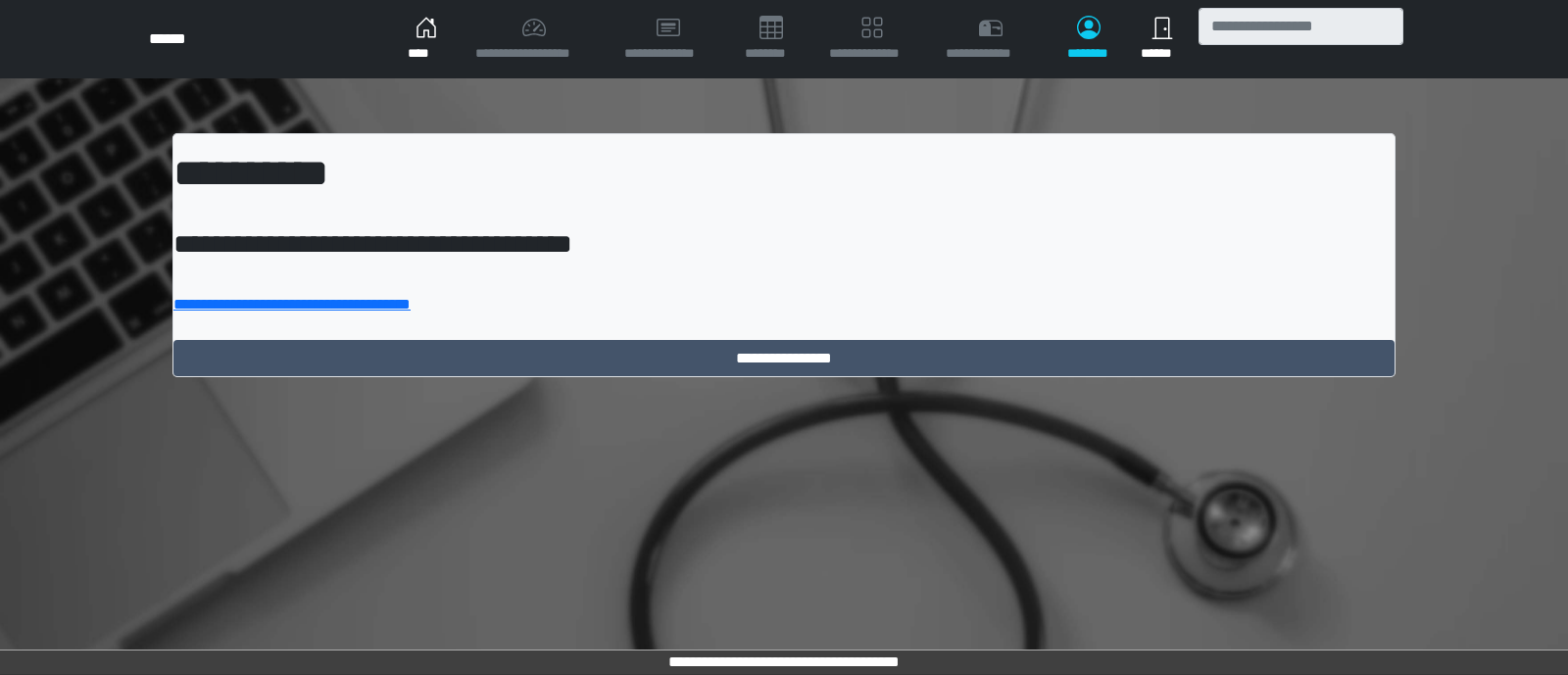 click on "****" at bounding box center [425, 39] 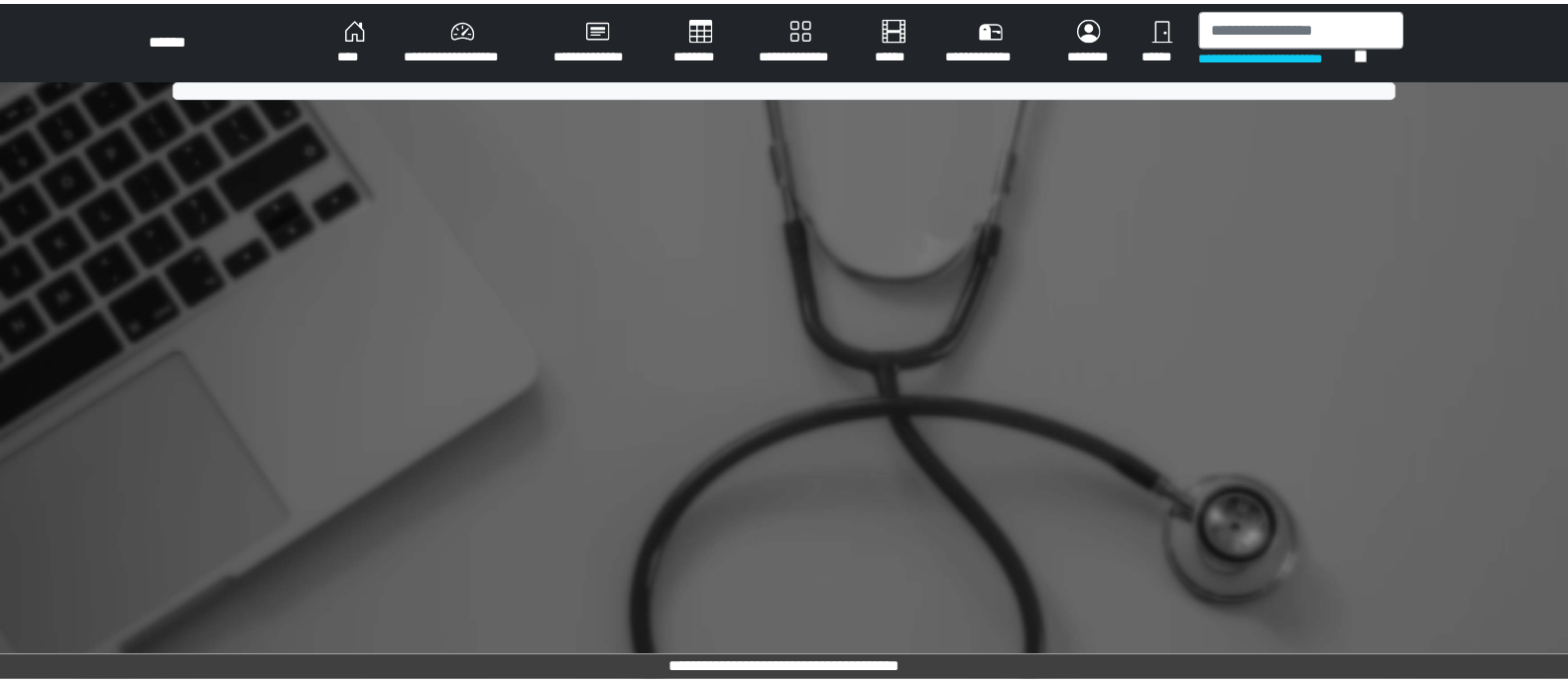 scroll, scrollTop: 0, scrollLeft: 0, axis: both 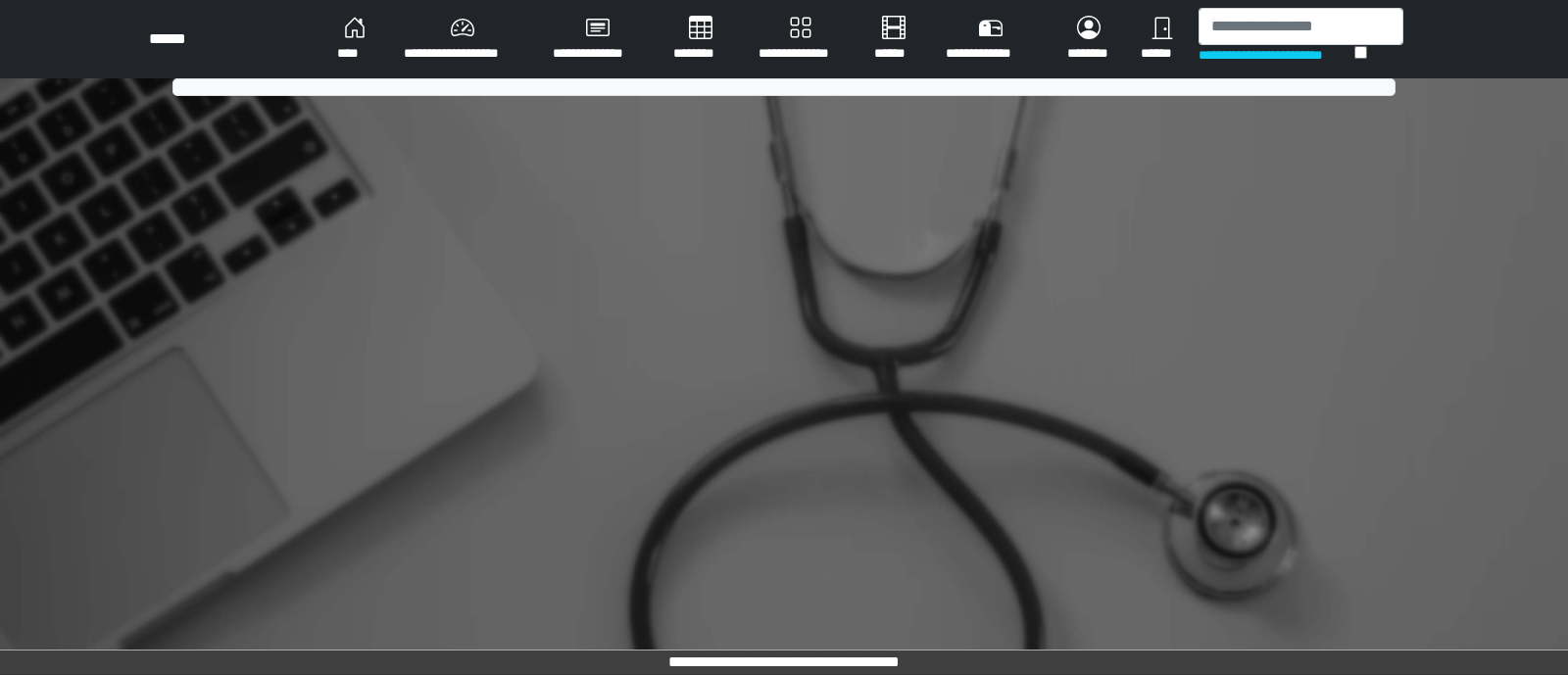click on "********" at bounding box center (355, 39) 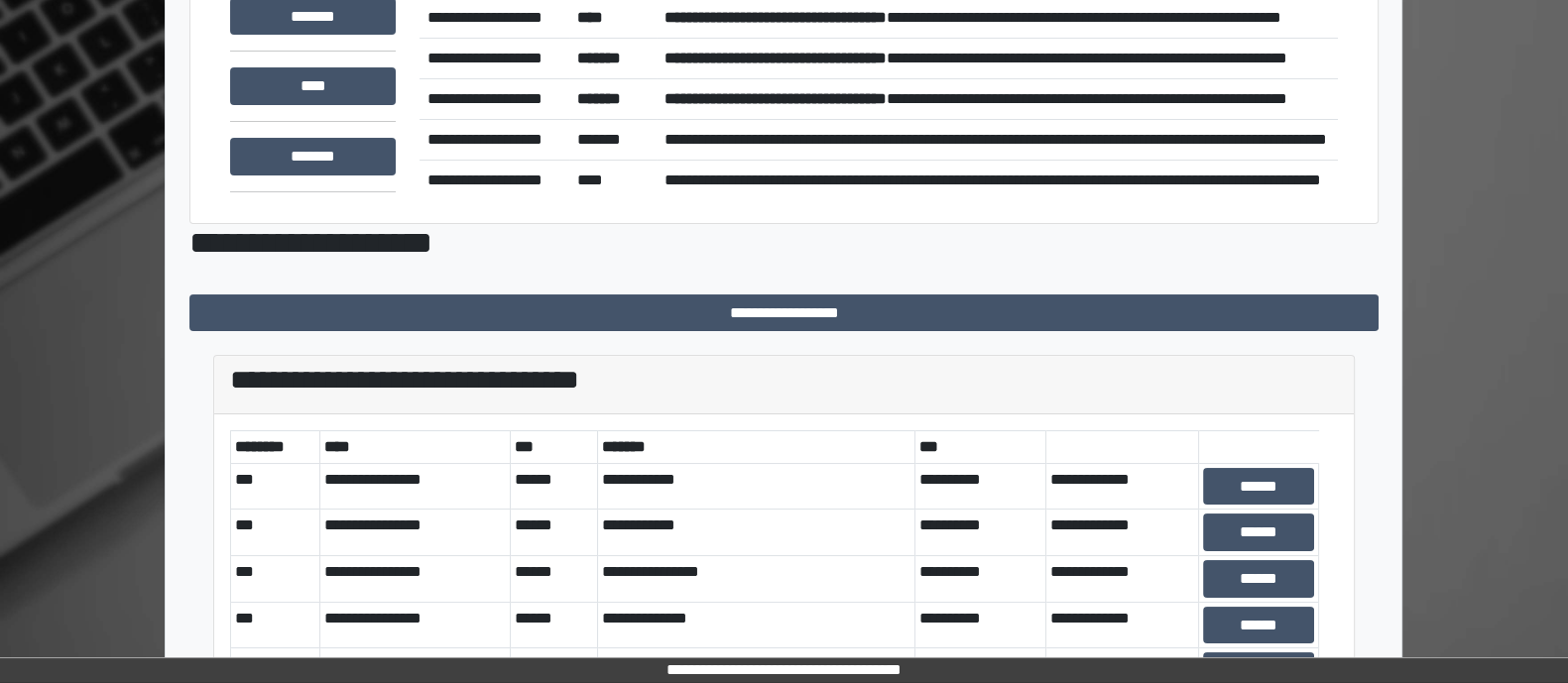 scroll, scrollTop: 214, scrollLeft: 0, axis: vertical 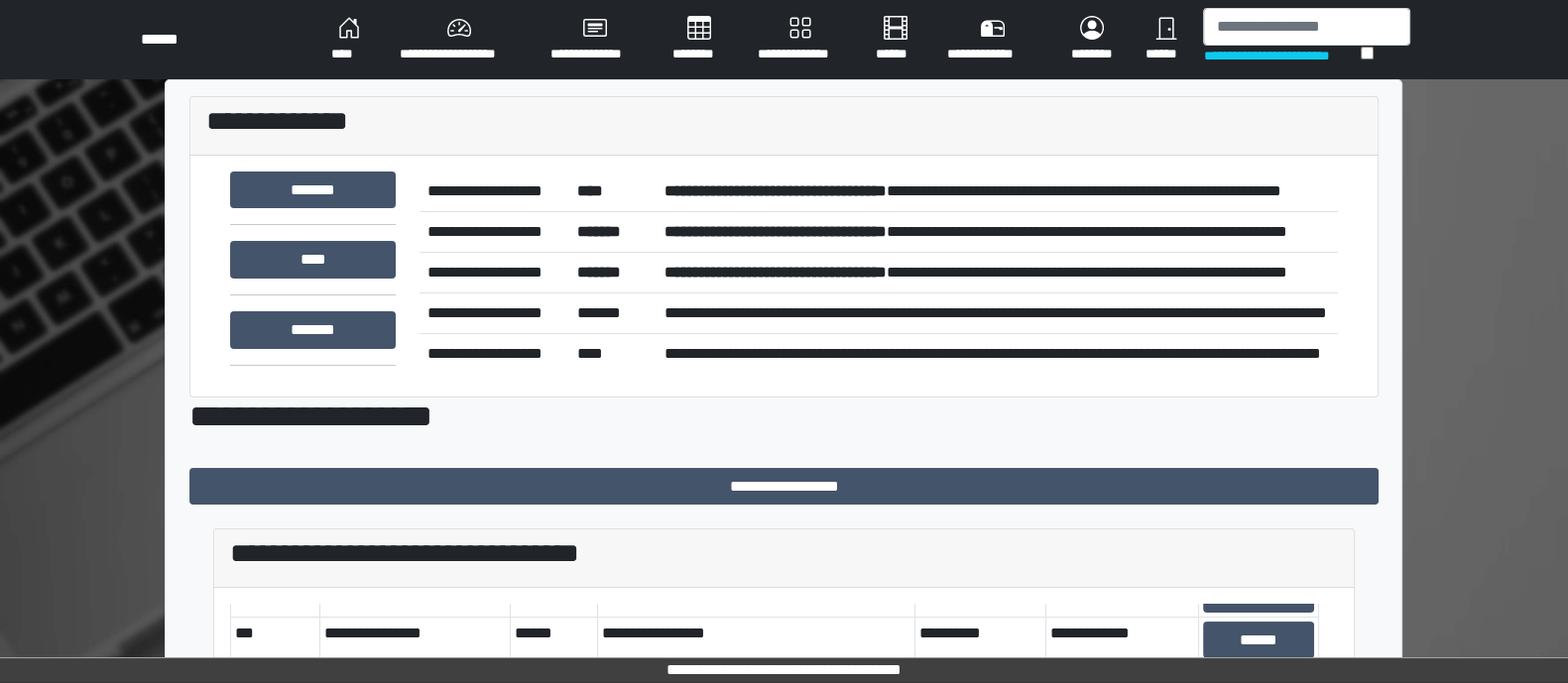 click on "********" at bounding box center (349, 40) 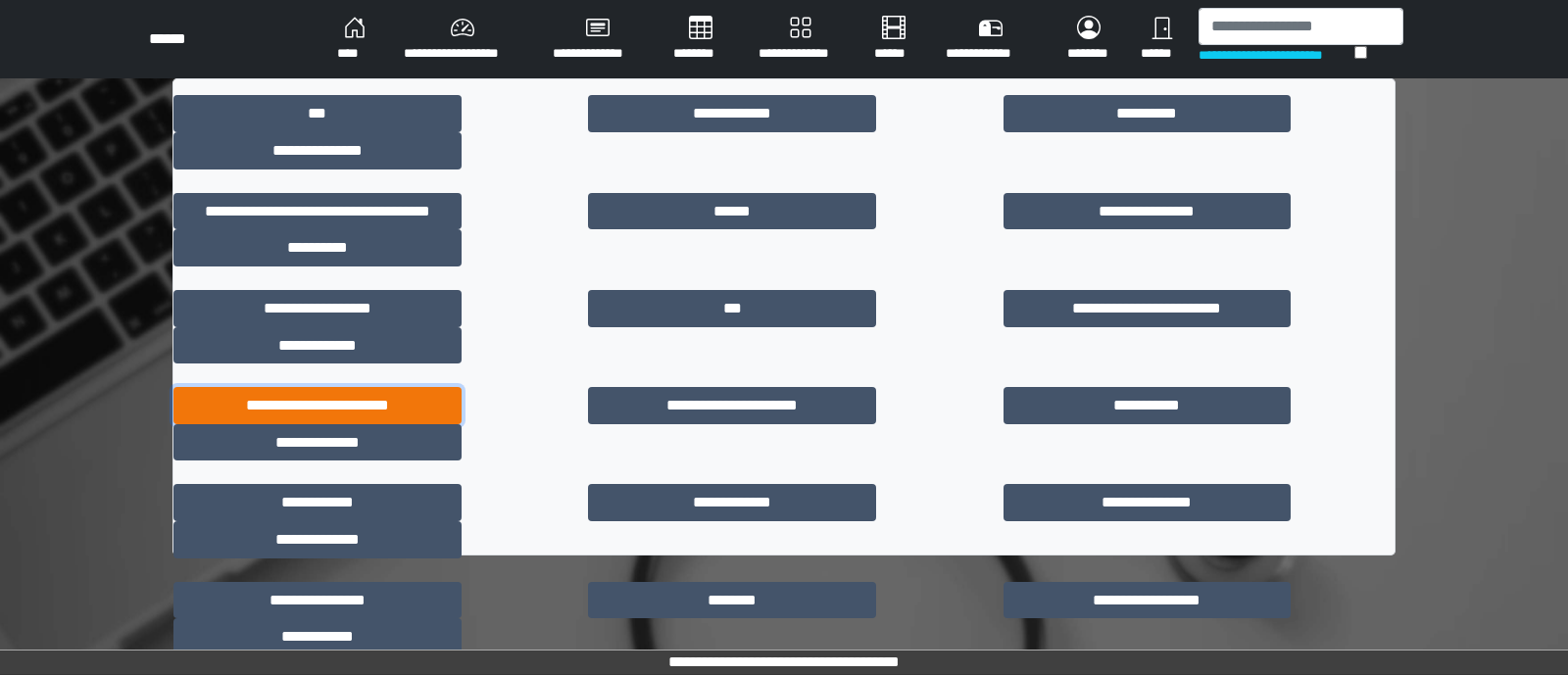 click on "**********" at bounding box center (318, 406) 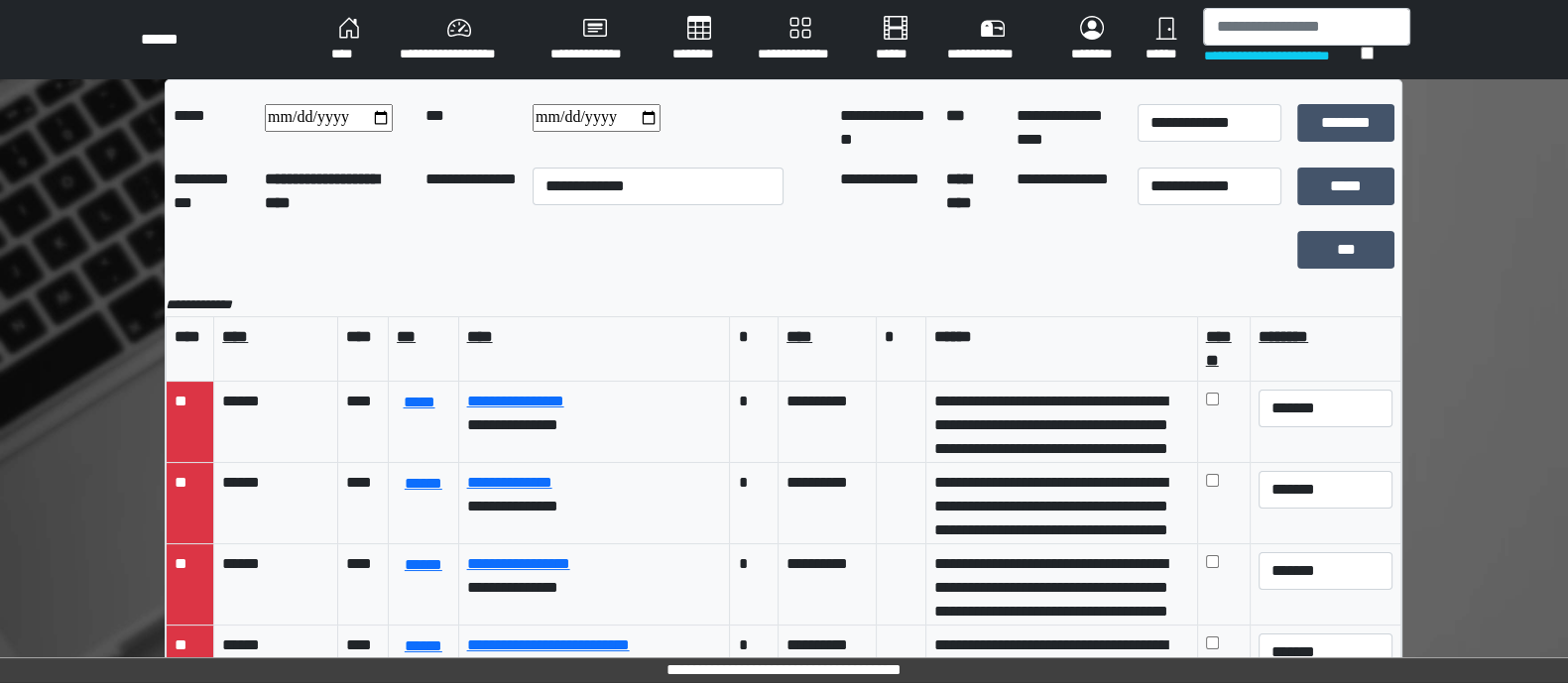 click at bounding box center [596, 118] 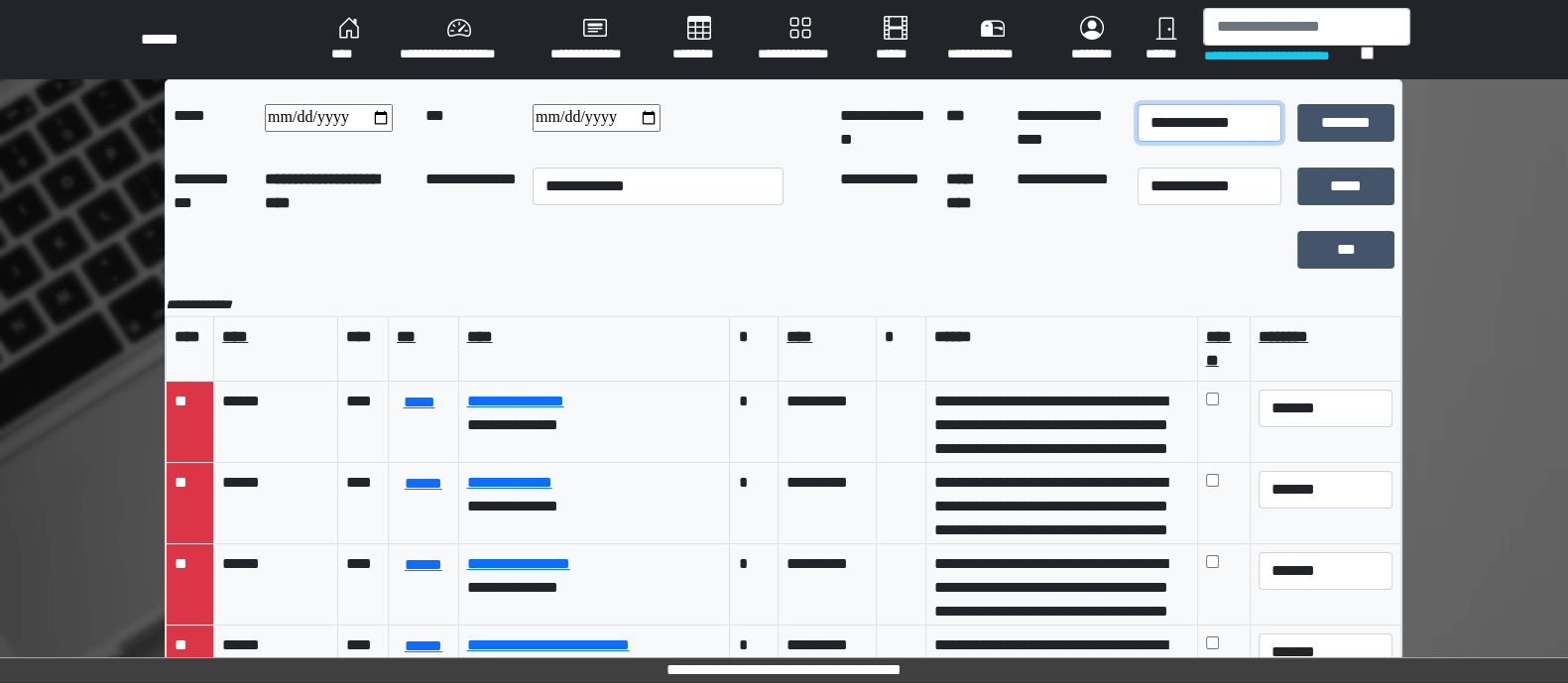 click on "**********" at bounding box center (1209, 123) 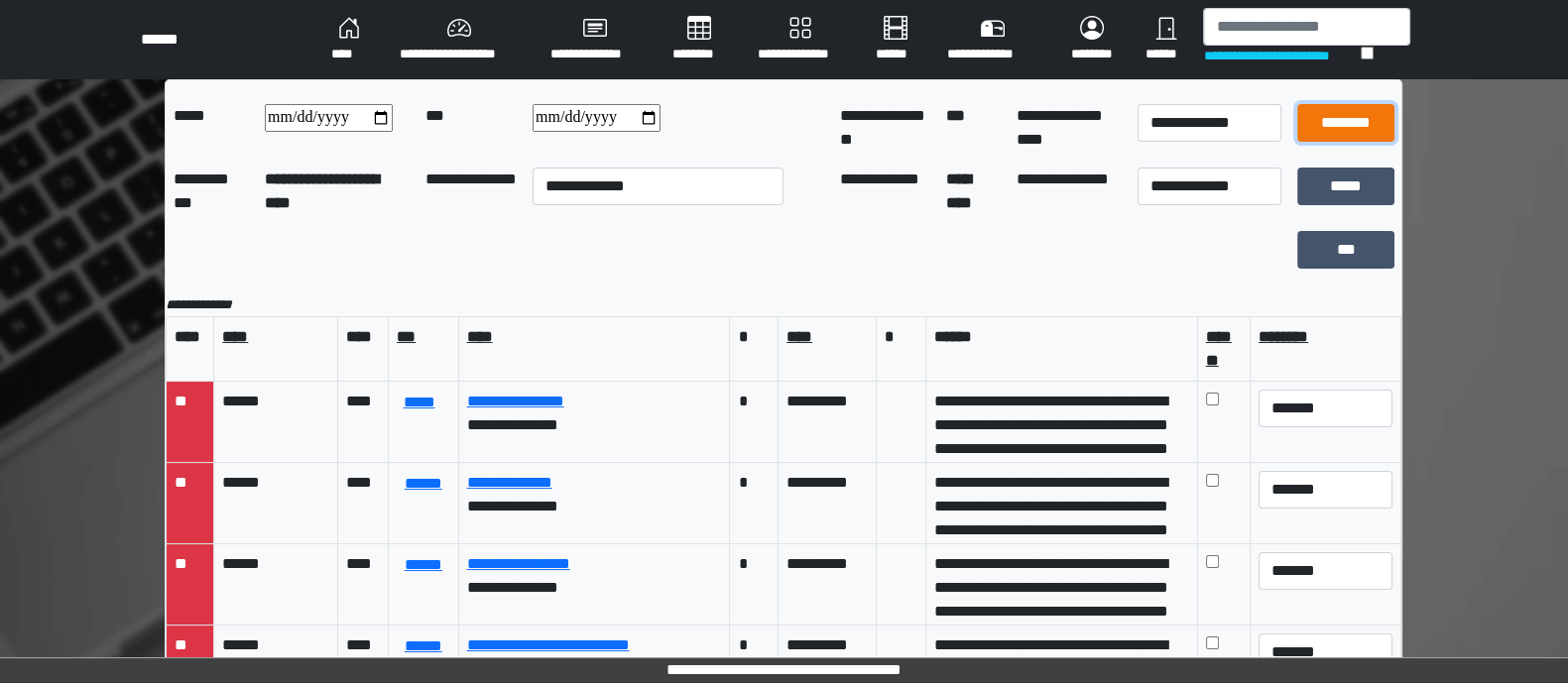 click on "********" at bounding box center [1346, 123] 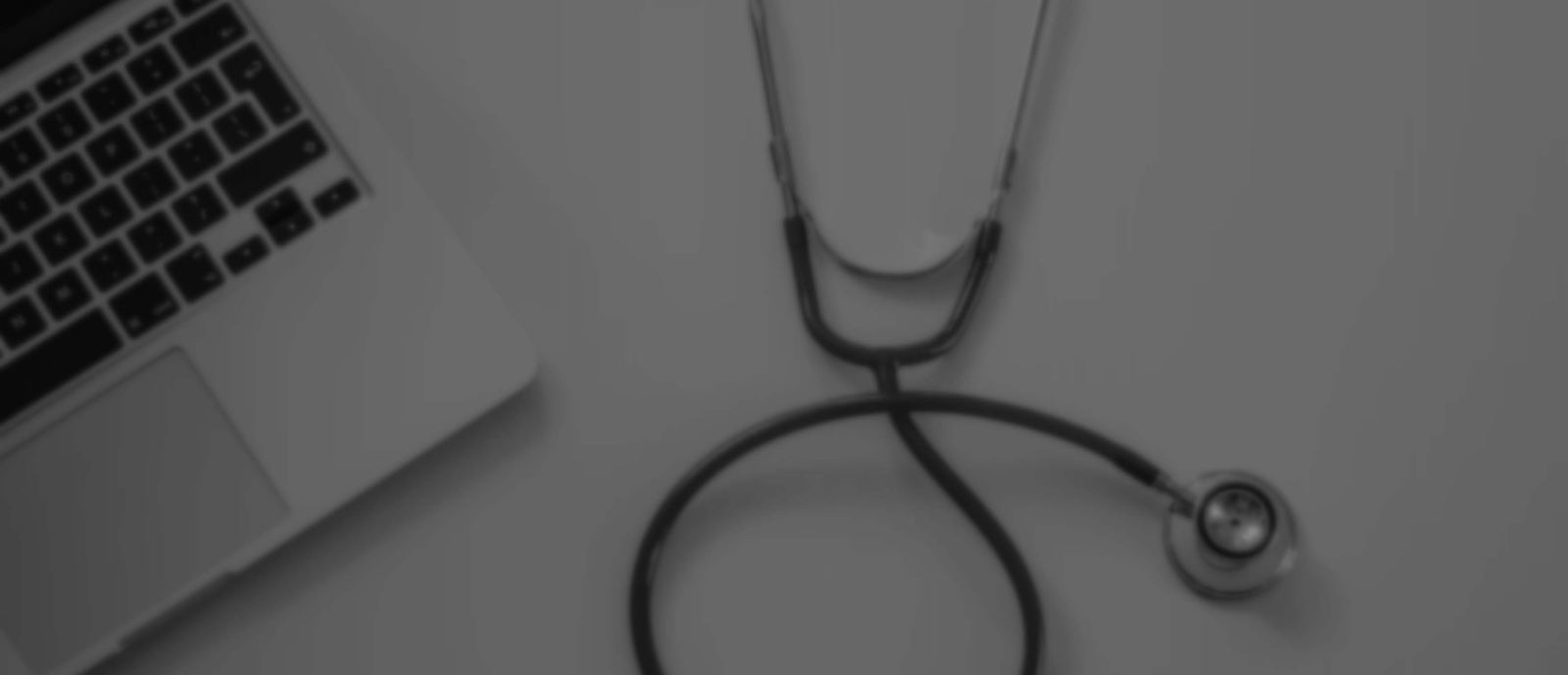 scroll, scrollTop: 0, scrollLeft: 0, axis: both 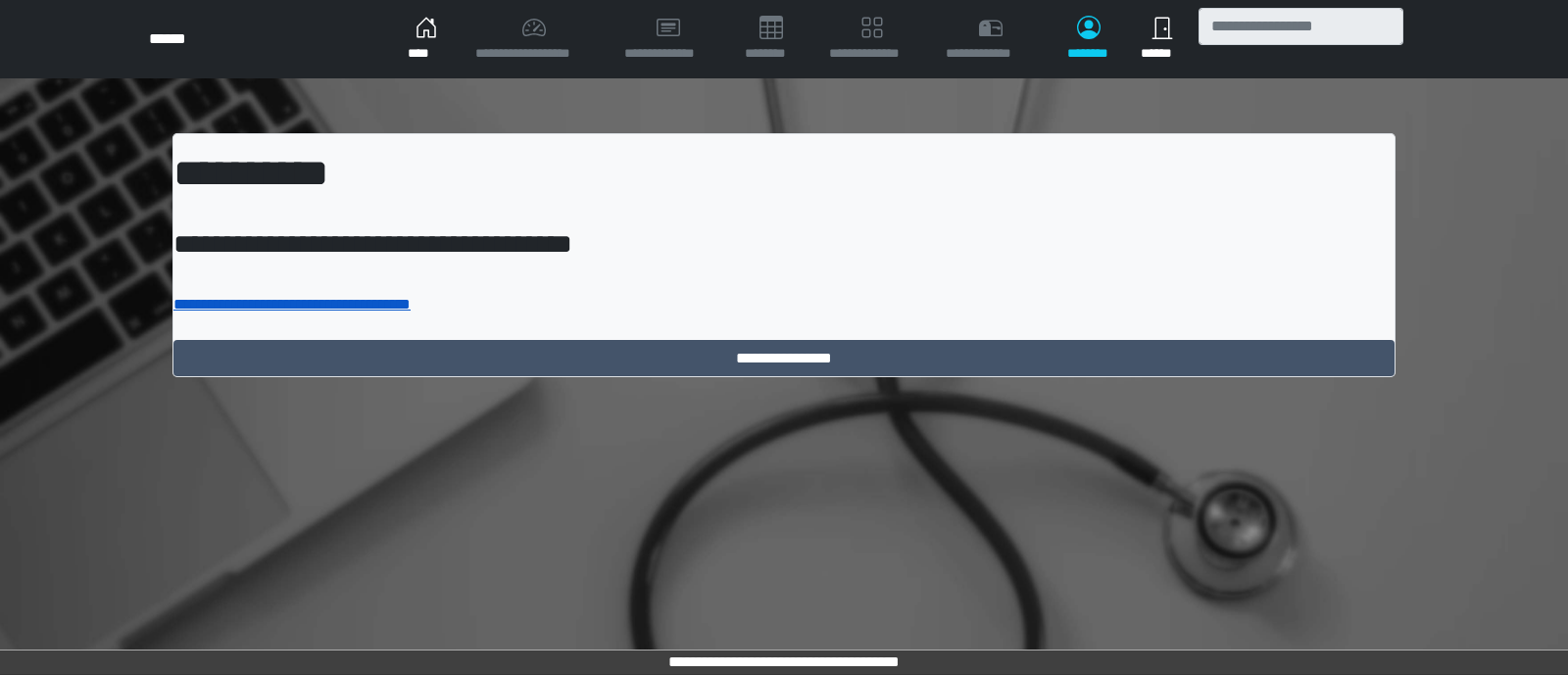 click on "**********" at bounding box center (292, 304) 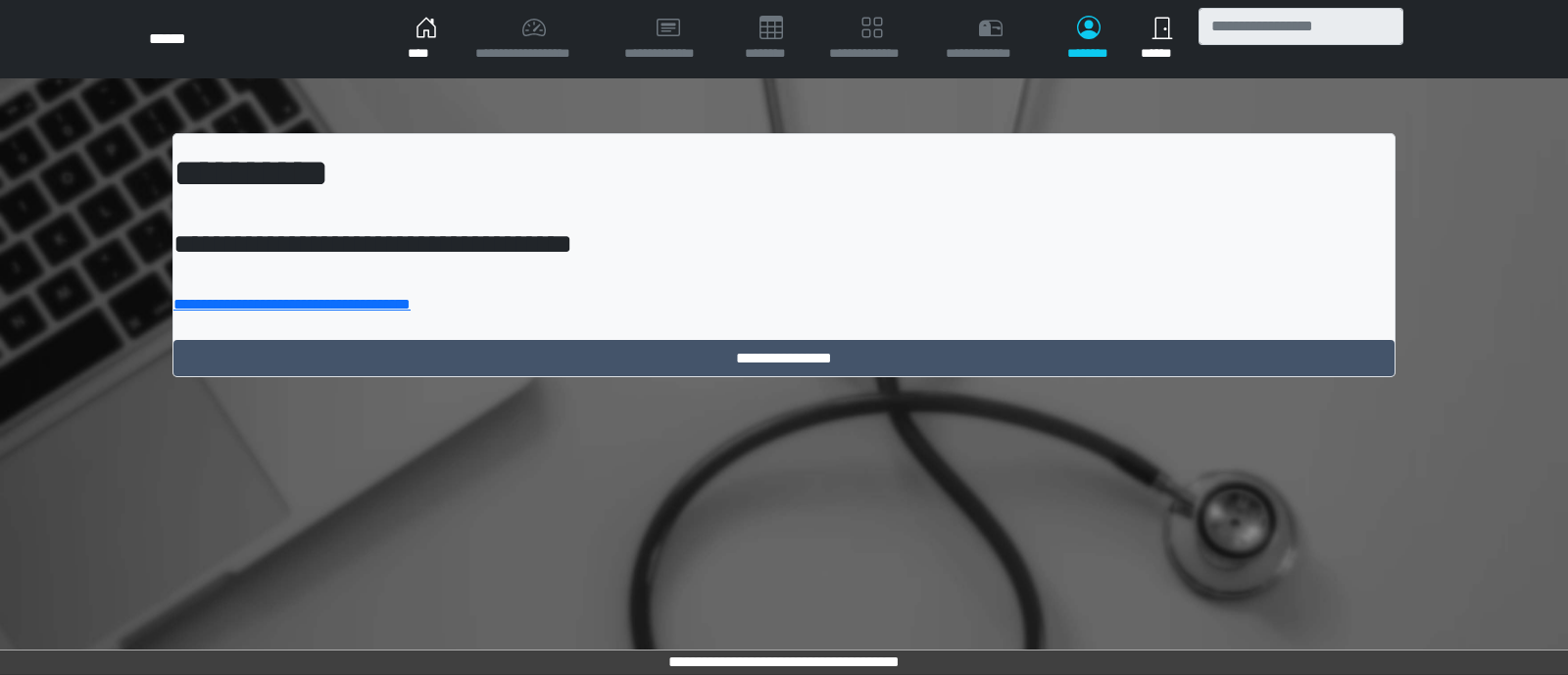 click on "****" at bounding box center (425, 39) 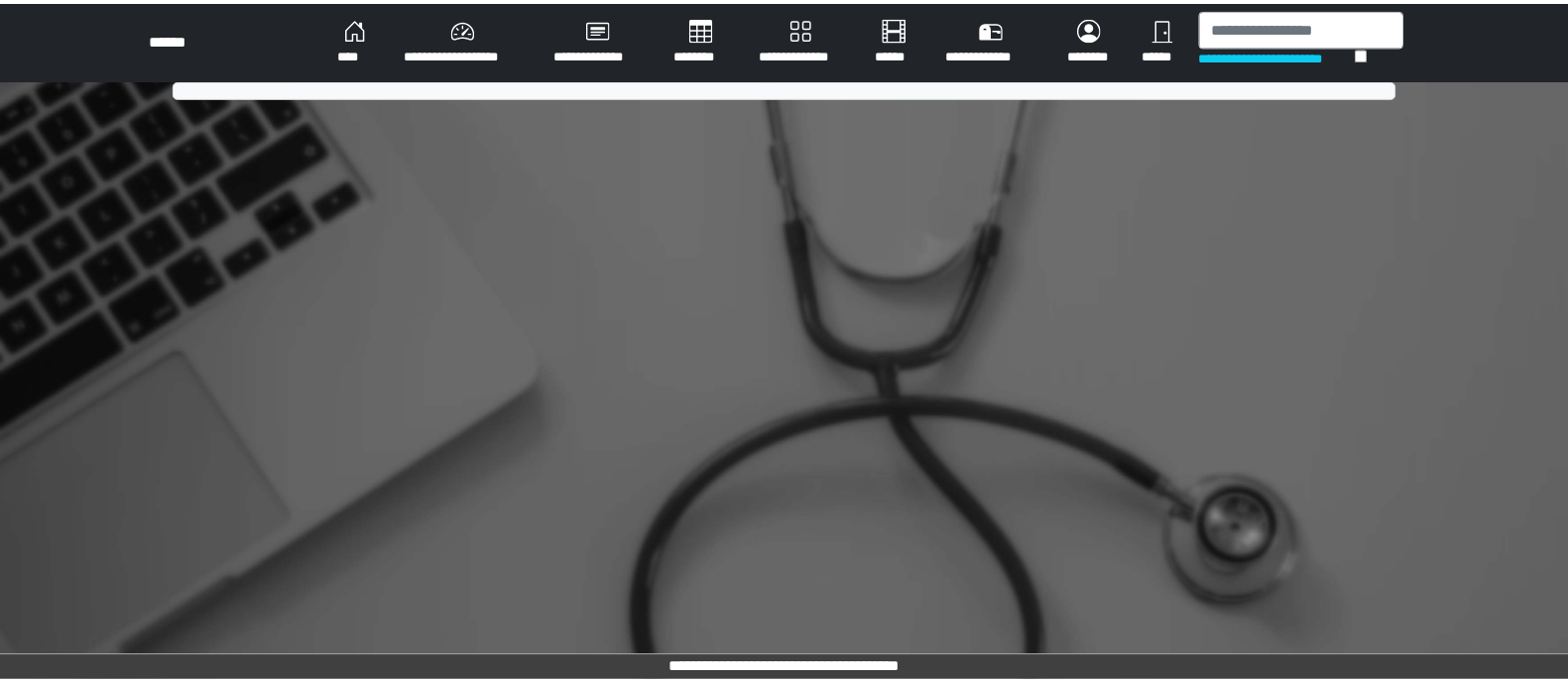 scroll, scrollTop: 0, scrollLeft: 0, axis: both 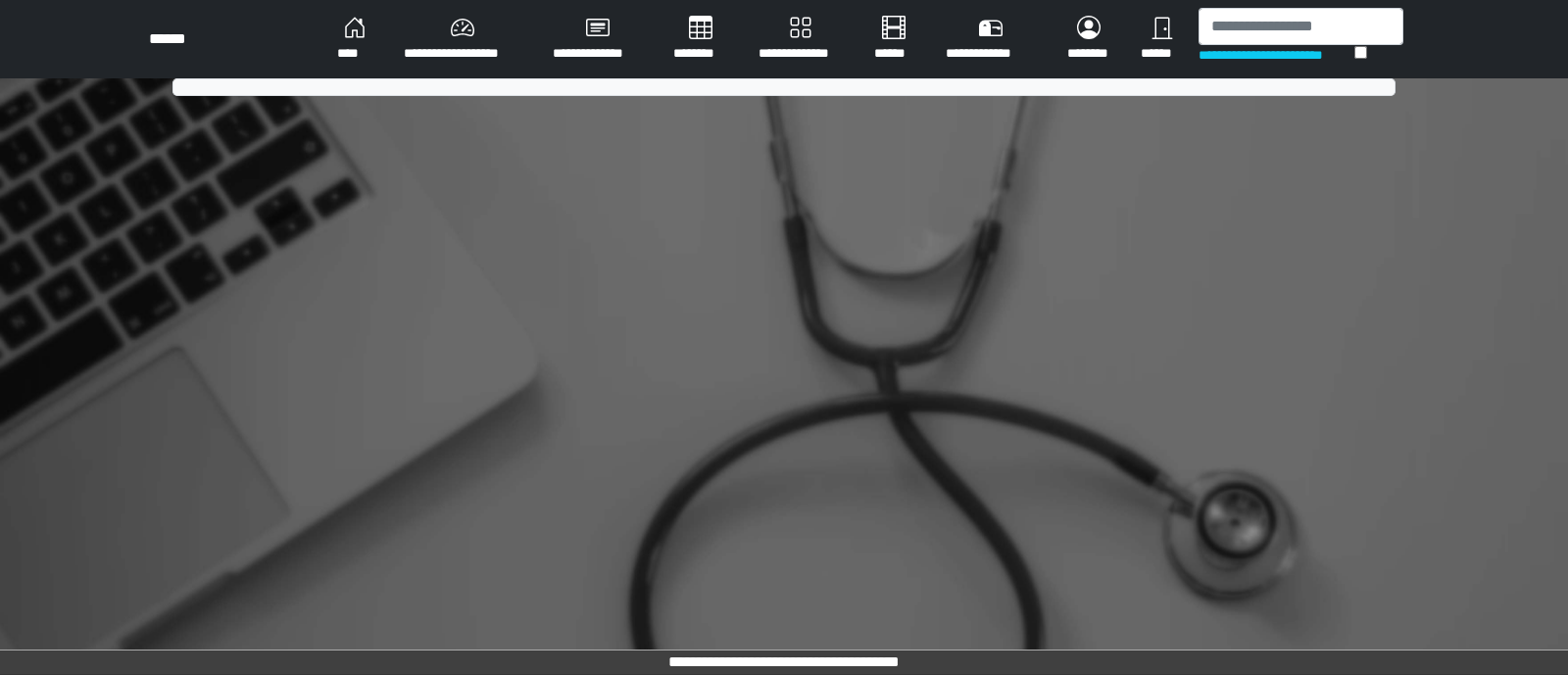 click on "********" at bounding box center [355, 39] 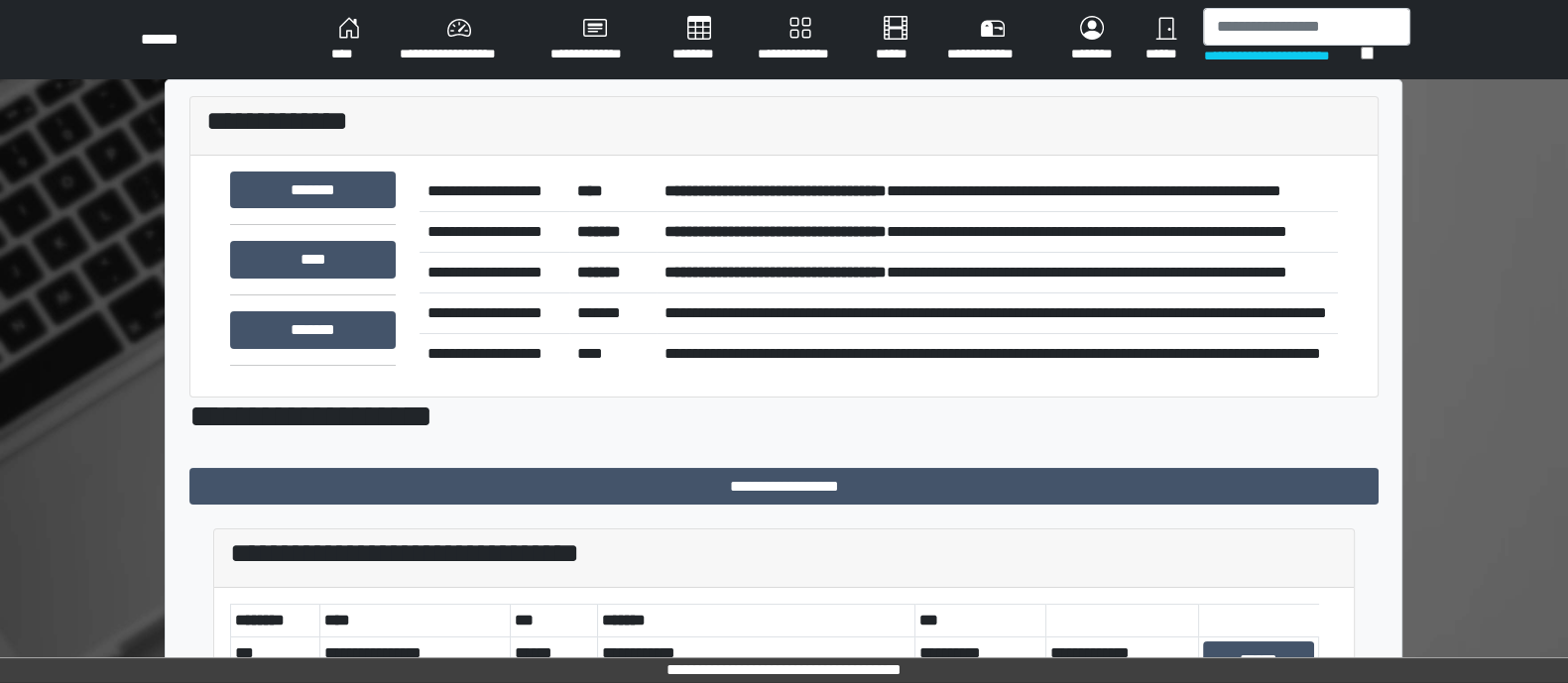 click on "********" at bounding box center [349, 40] 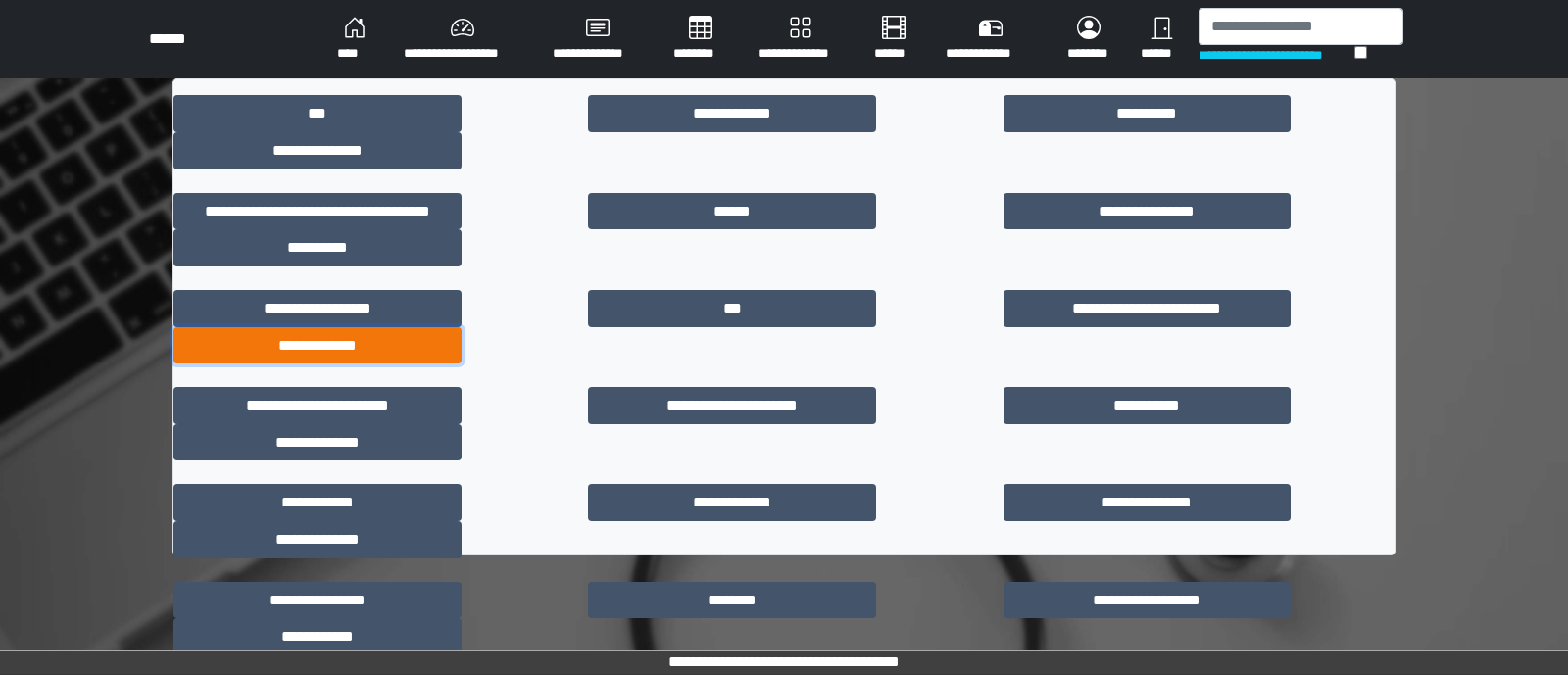 click on "**********" at bounding box center (318, 346) 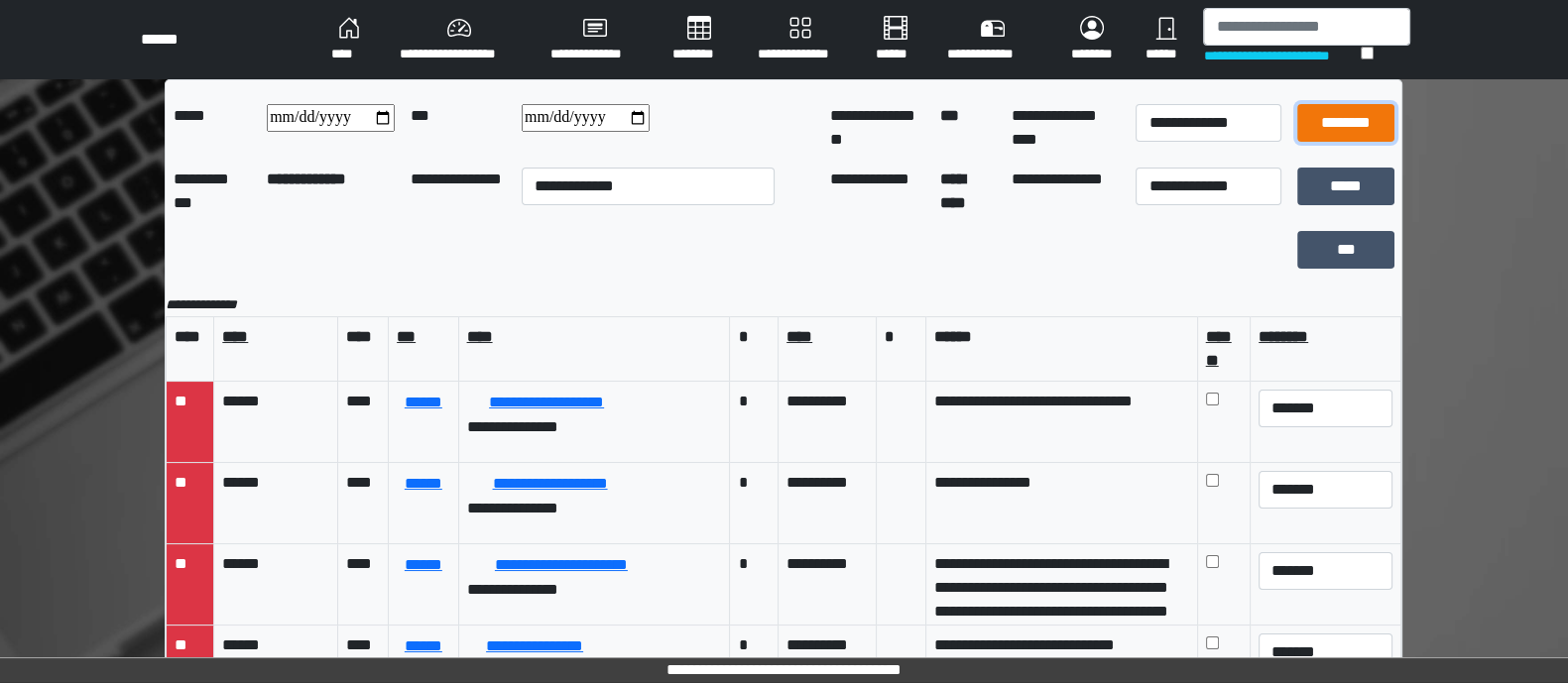 click on "********" at bounding box center [1346, 123] 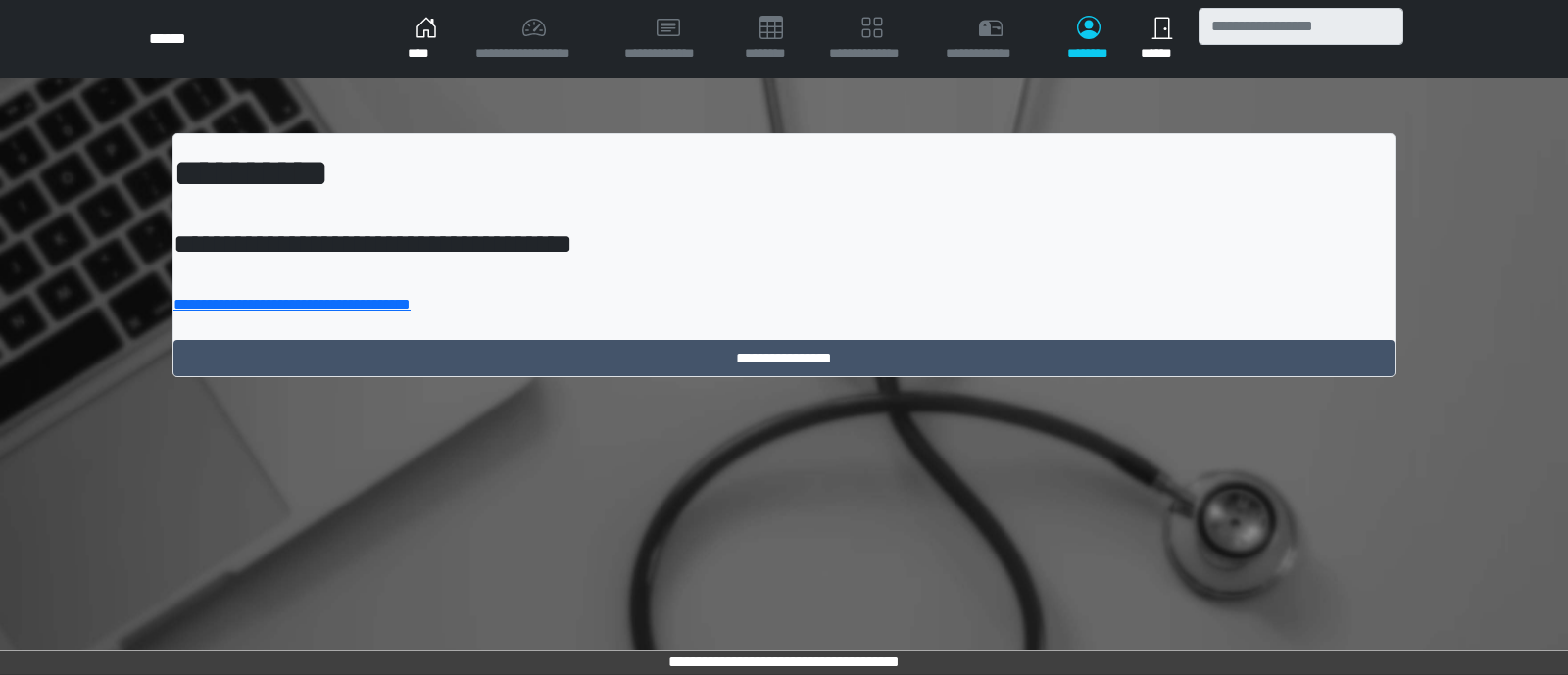 scroll, scrollTop: 0, scrollLeft: 0, axis: both 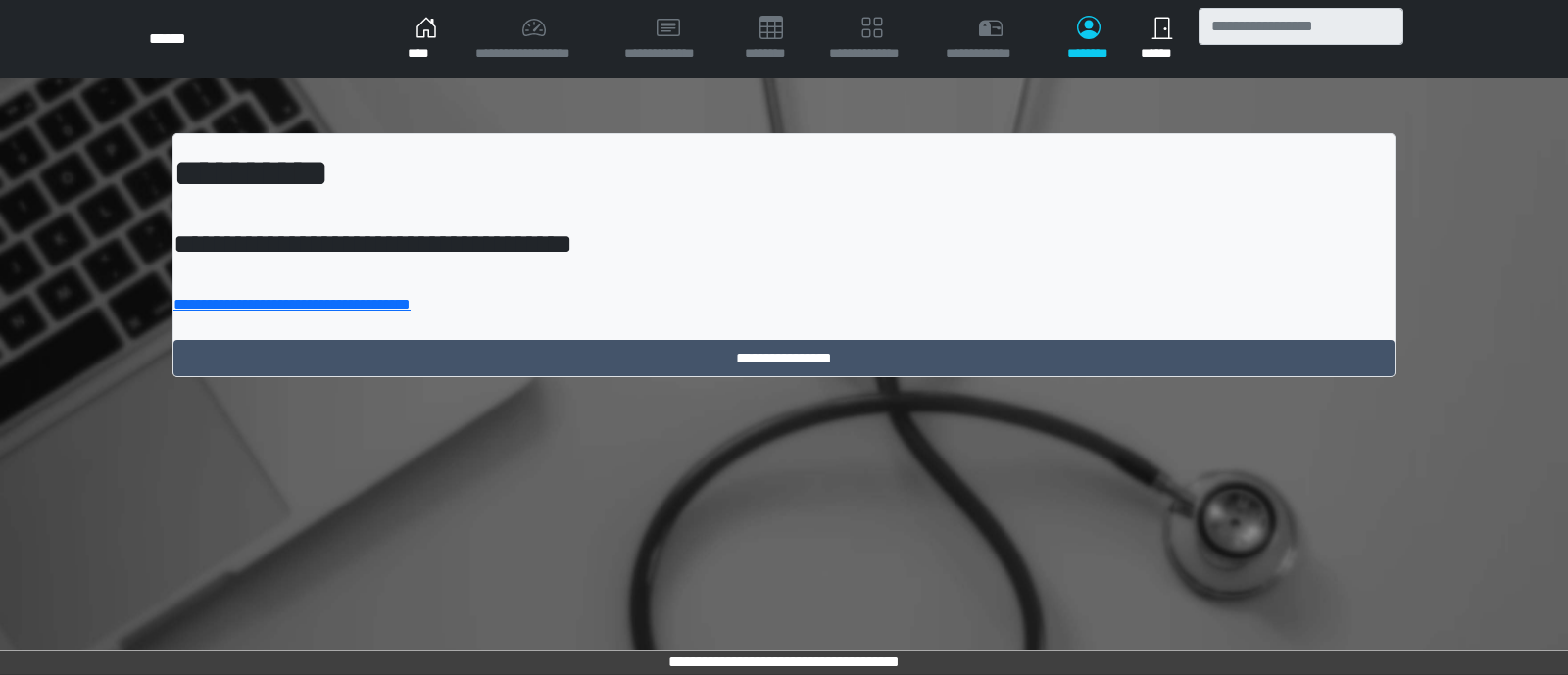 click on "[FIRST] [LAST]
[ADDRESS]
[ADDRESS]
[ADDRESS]" at bounding box center (784, 255) 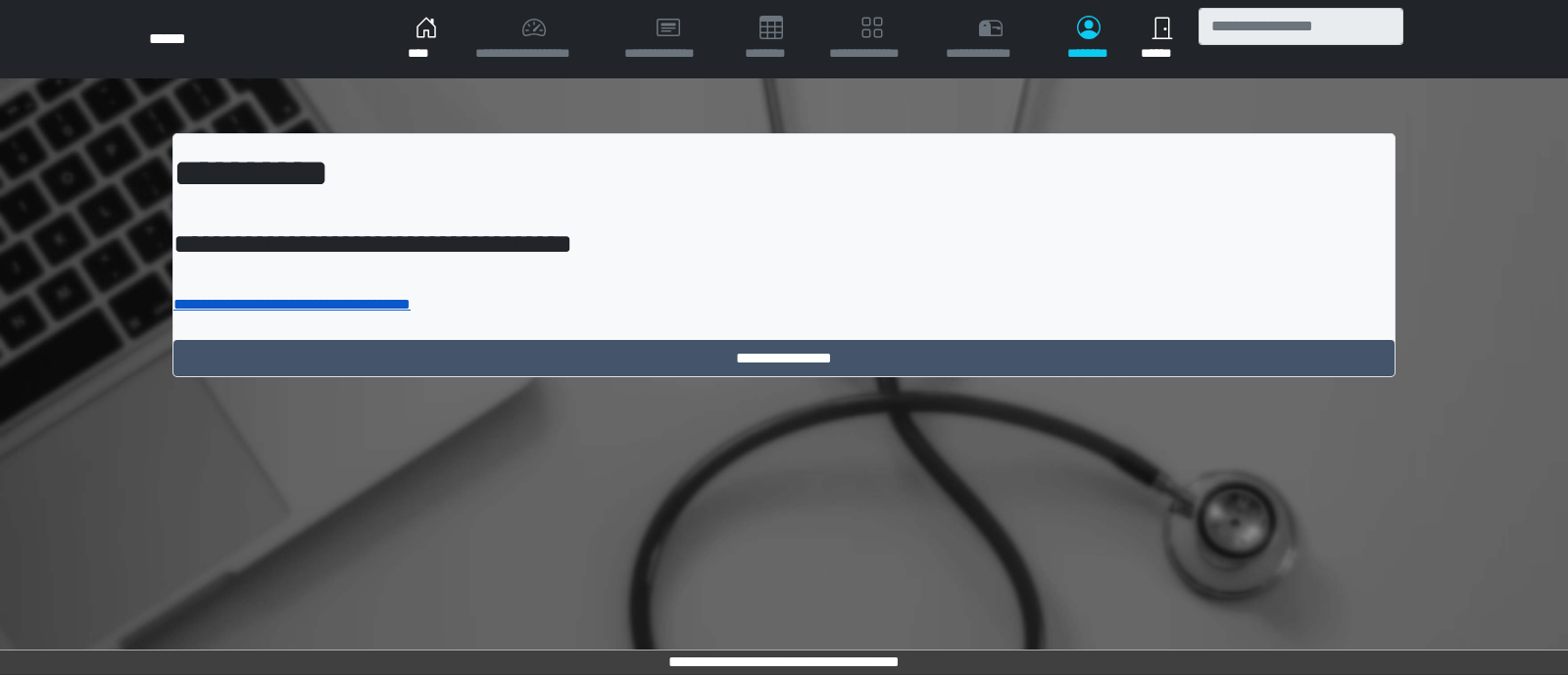 click on "**********" at bounding box center [292, 304] 